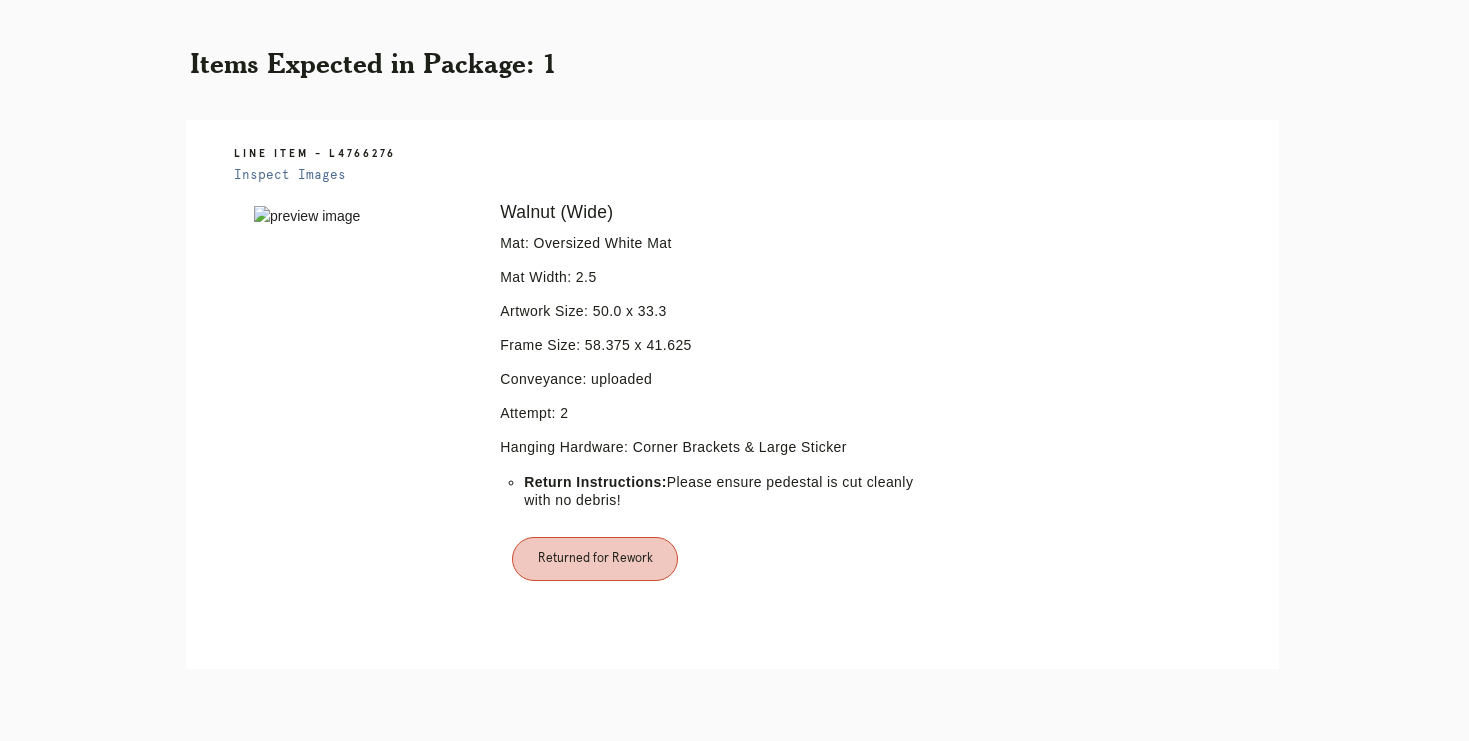 scroll, scrollTop: 454, scrollLeft: 0, axis: vertical 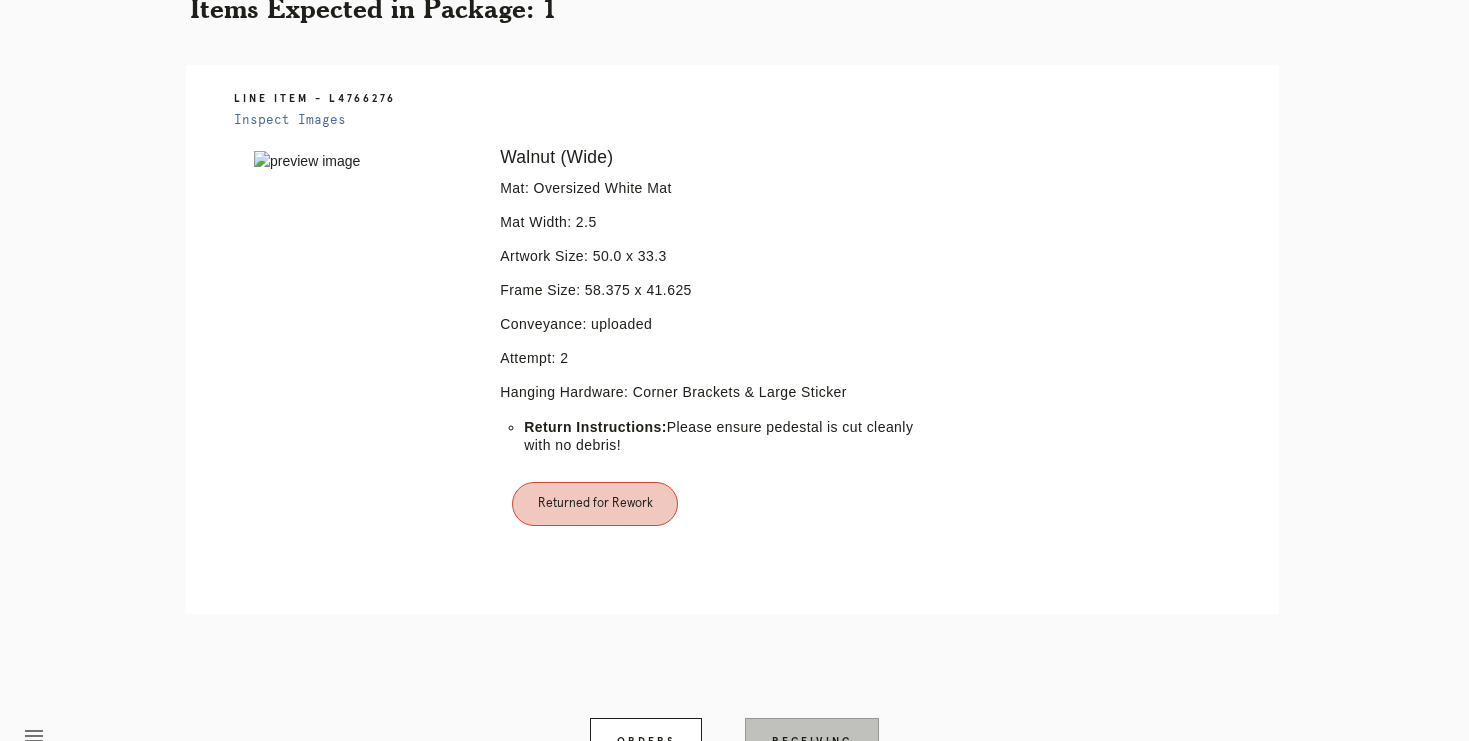 click on "Receiving" at bounding box center [812, 742] 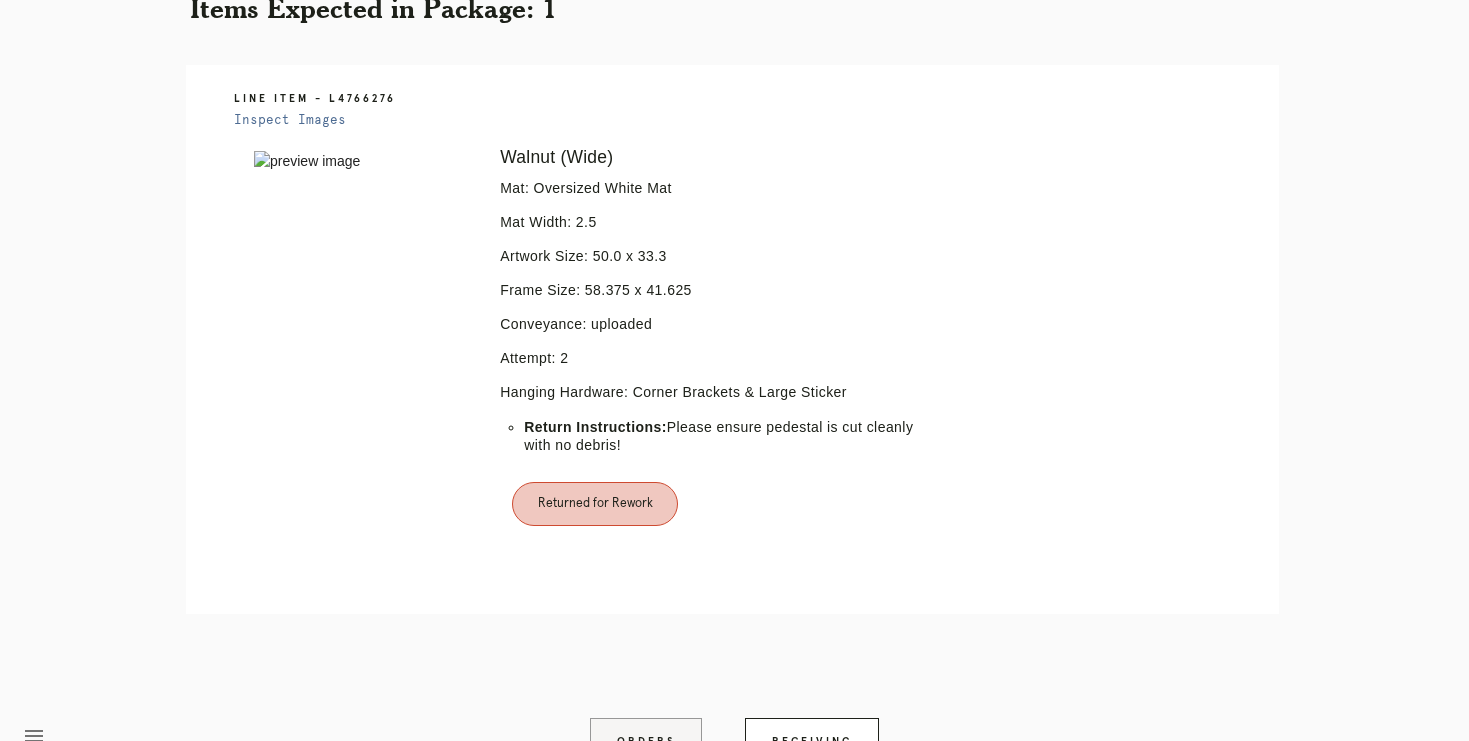 click on "Orders" at bounding box center (646, 742) 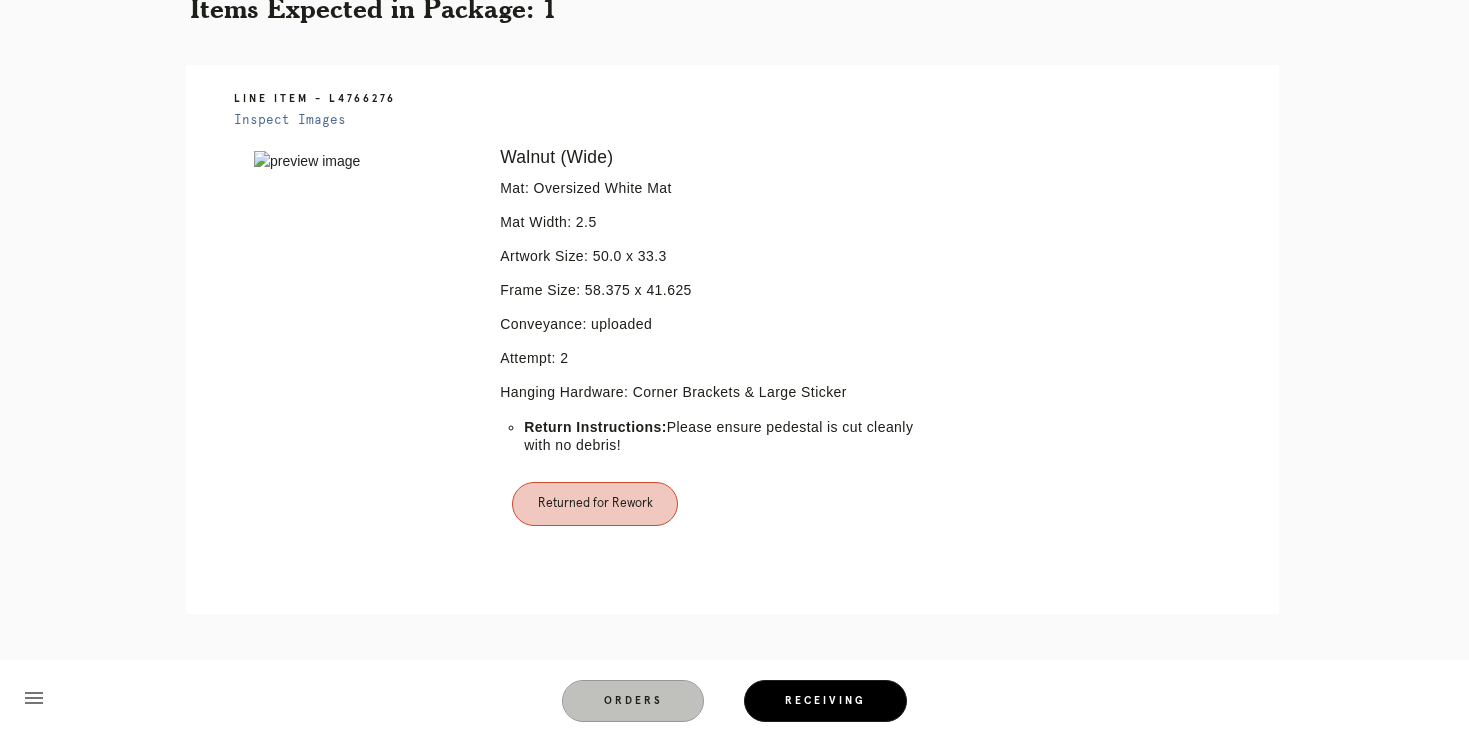 scroll, scrollTop: 0, scrollLeft: 0, axis: both 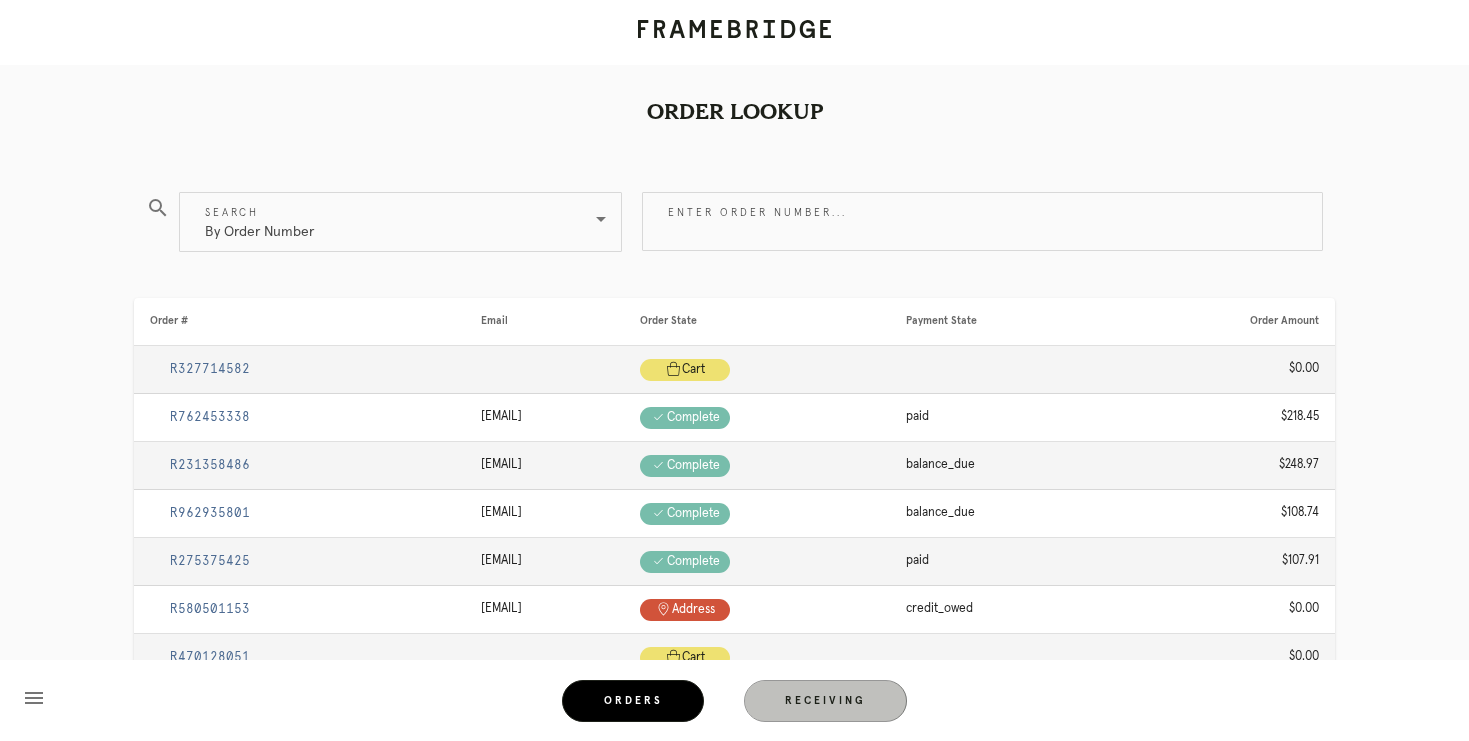 click on "Receiving" at bounding box center (826, 701) 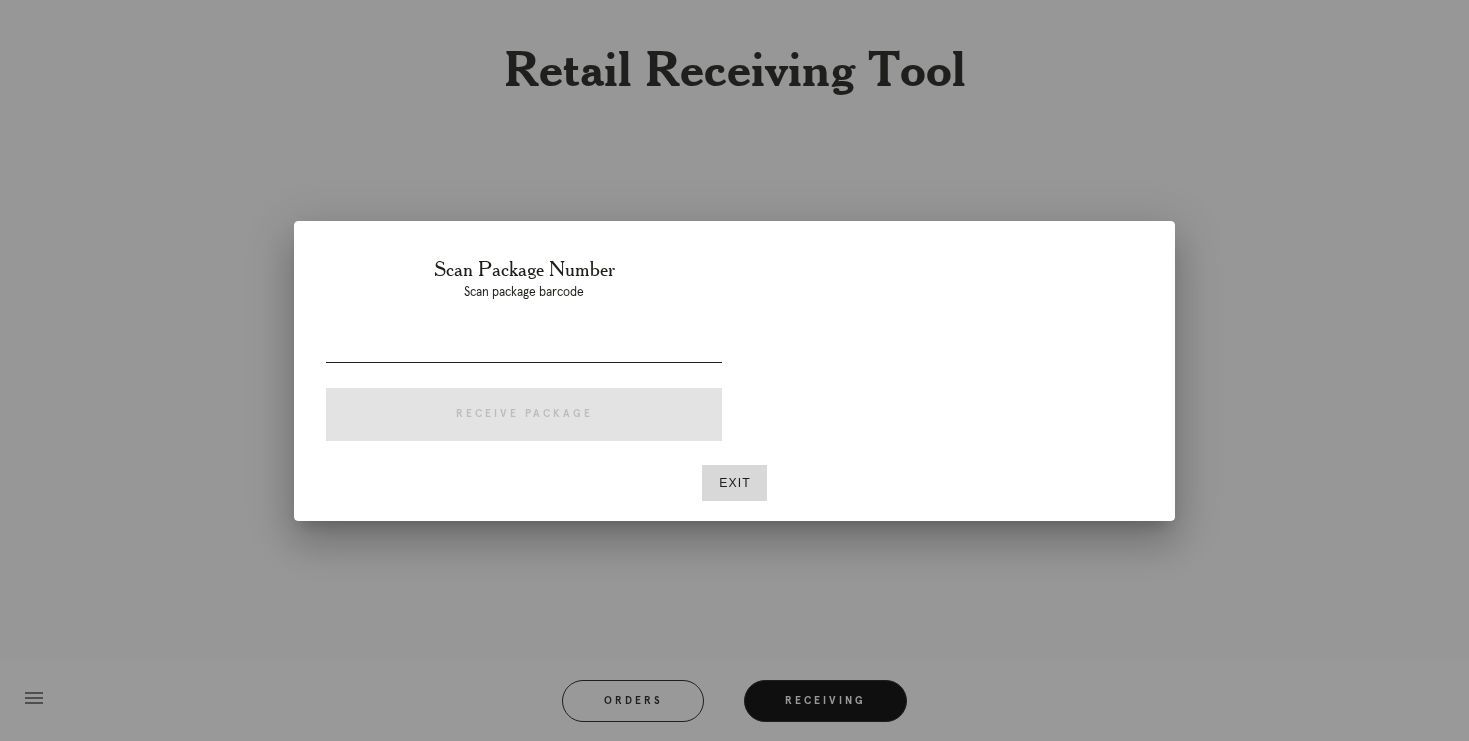 click at bounding box center (524, 346) 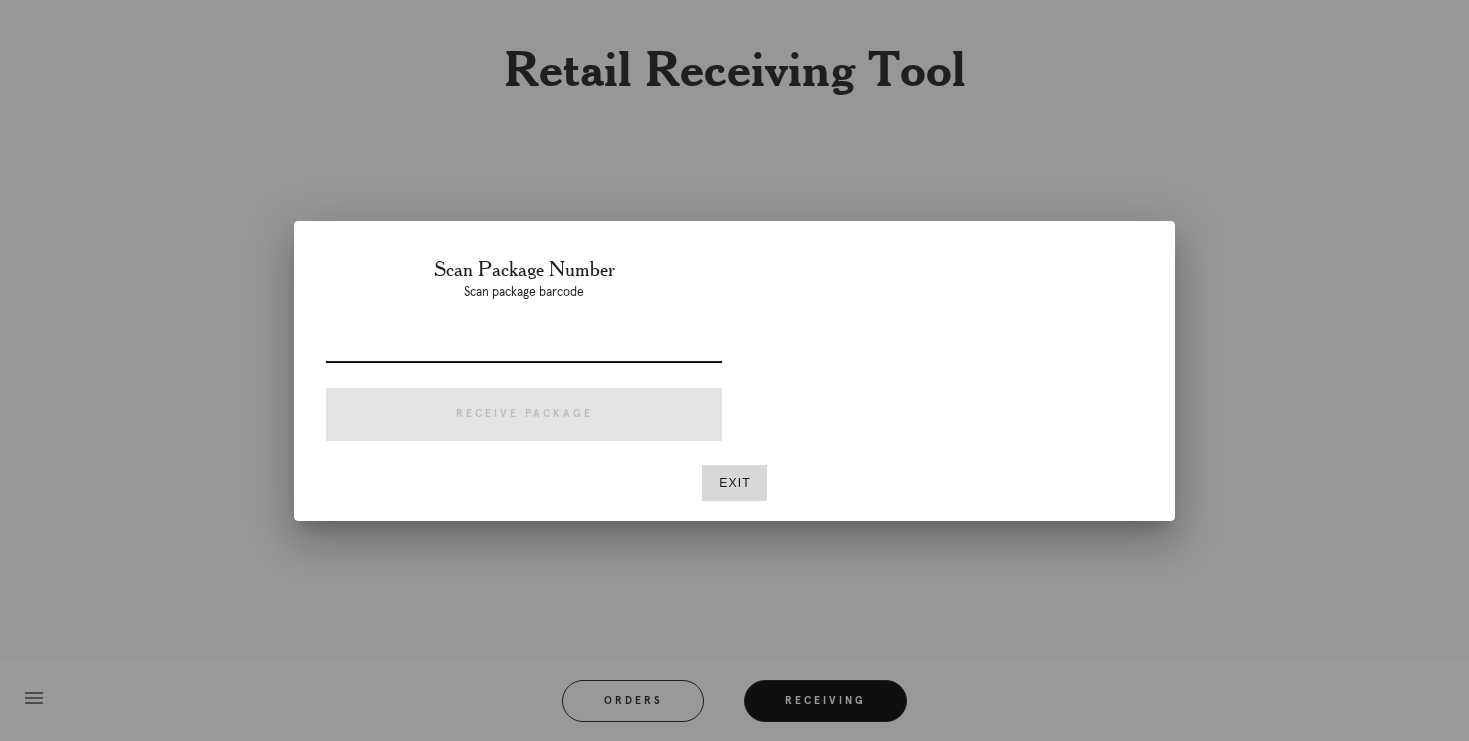 paste on "P238065405447707" 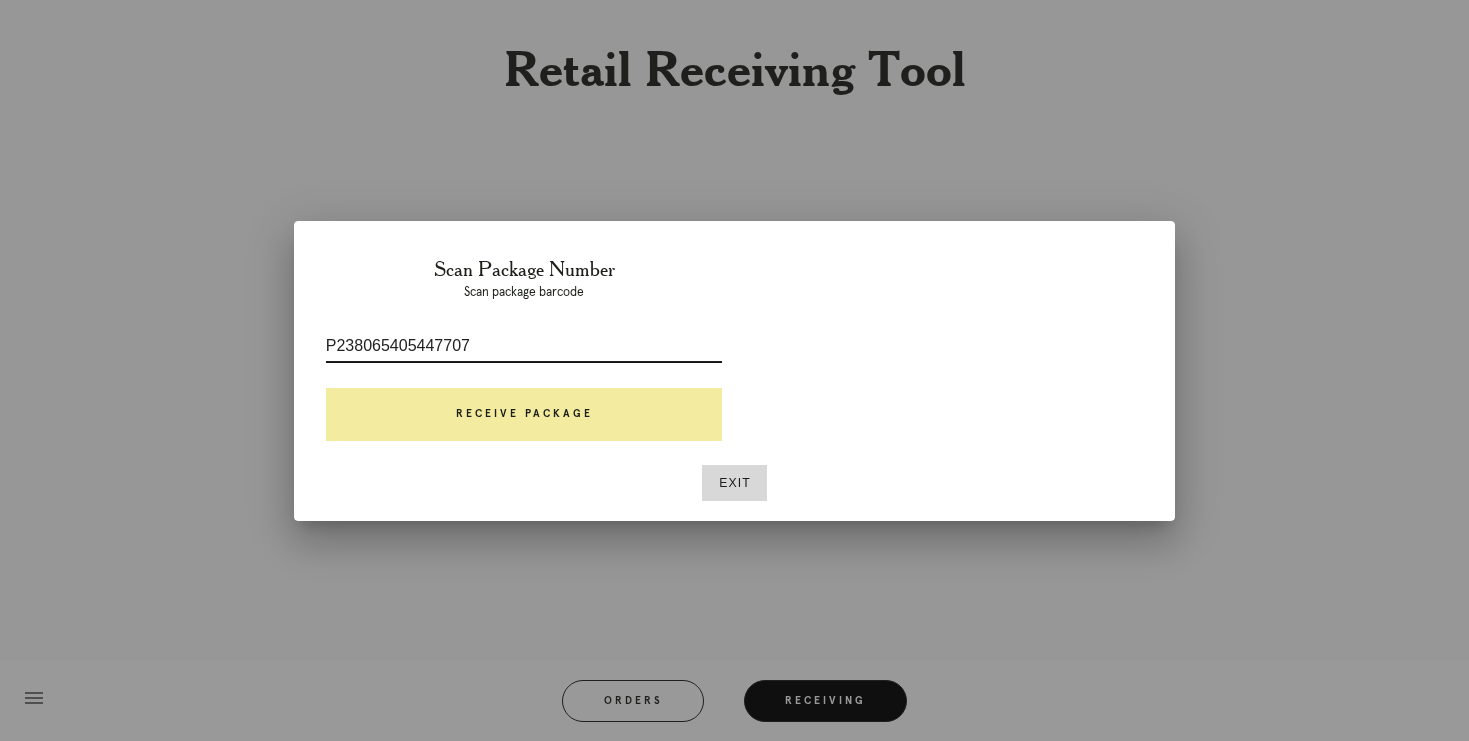 type on "P238065405447707" 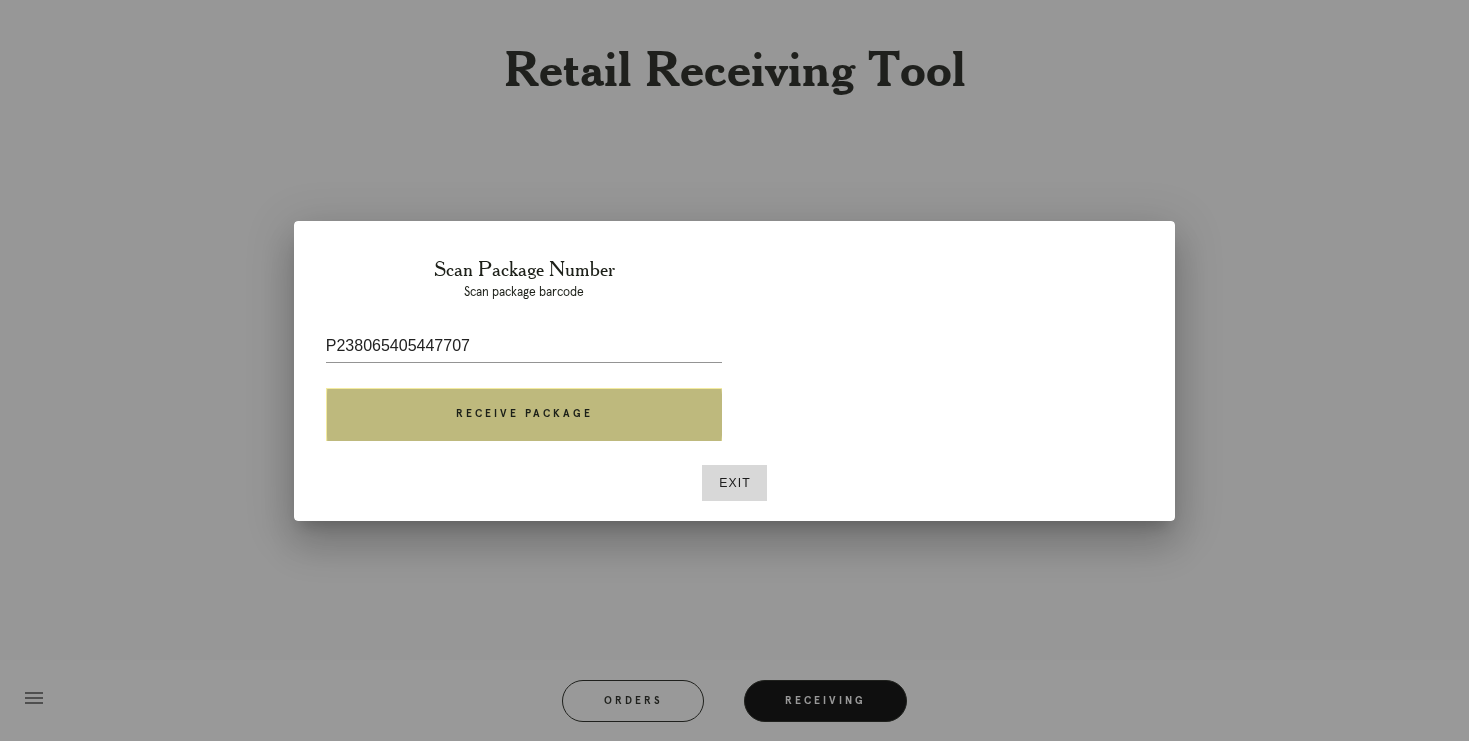 click on "Receive Package" at bounding box center [524, 415] 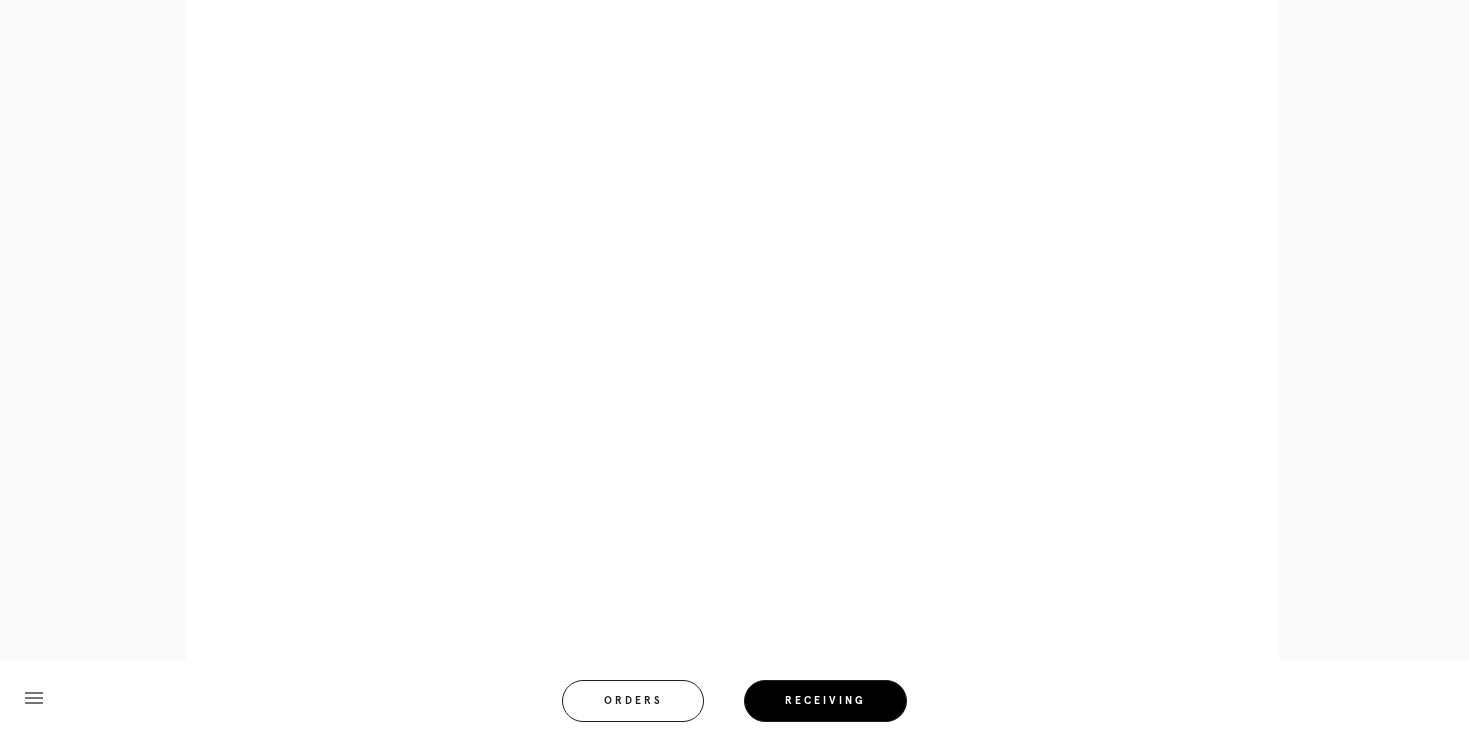 scroll, scrollTop: 893, scrollLeft: 0, axis: vertical 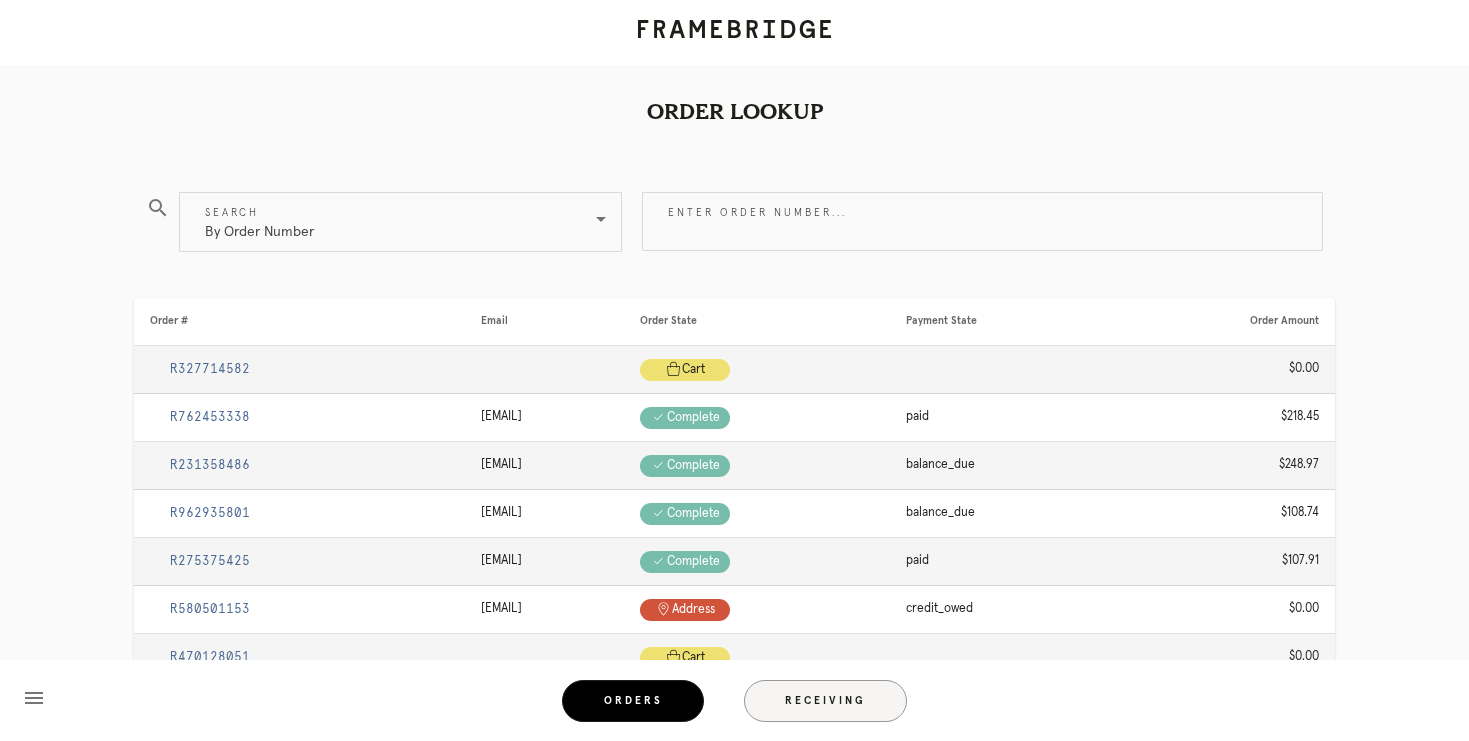 click on "Receiving" at bounding box center (826, 701) 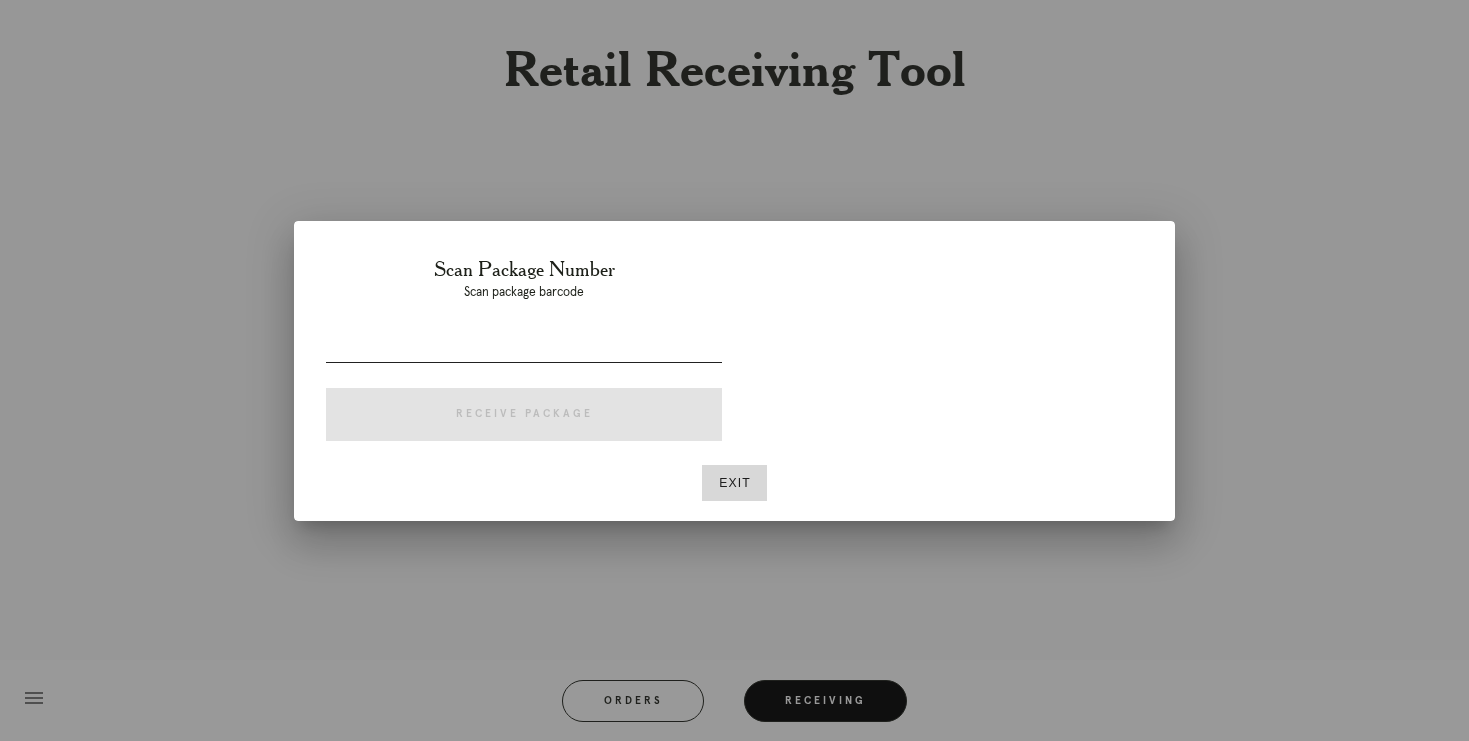 click at bounding box center (524, 346) 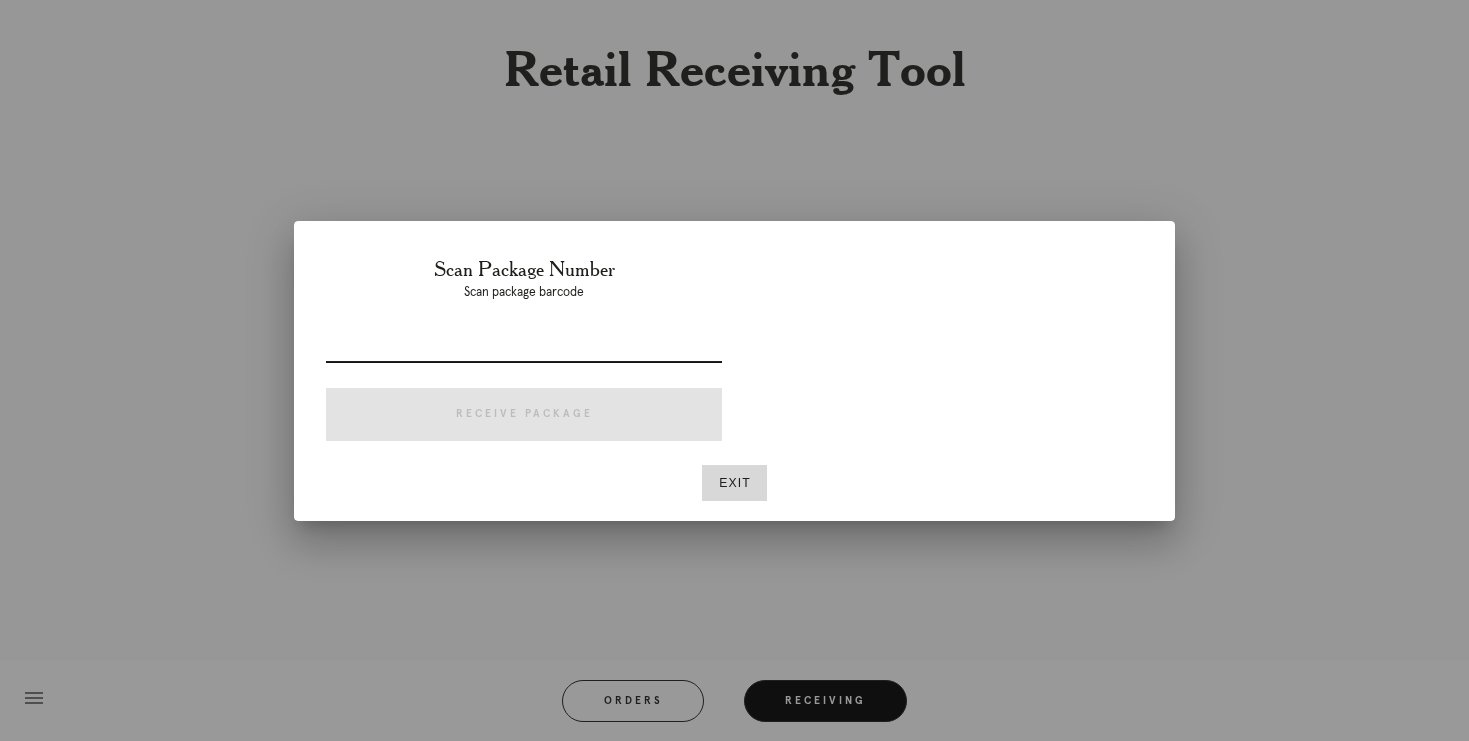 paste on "P238065405447707" 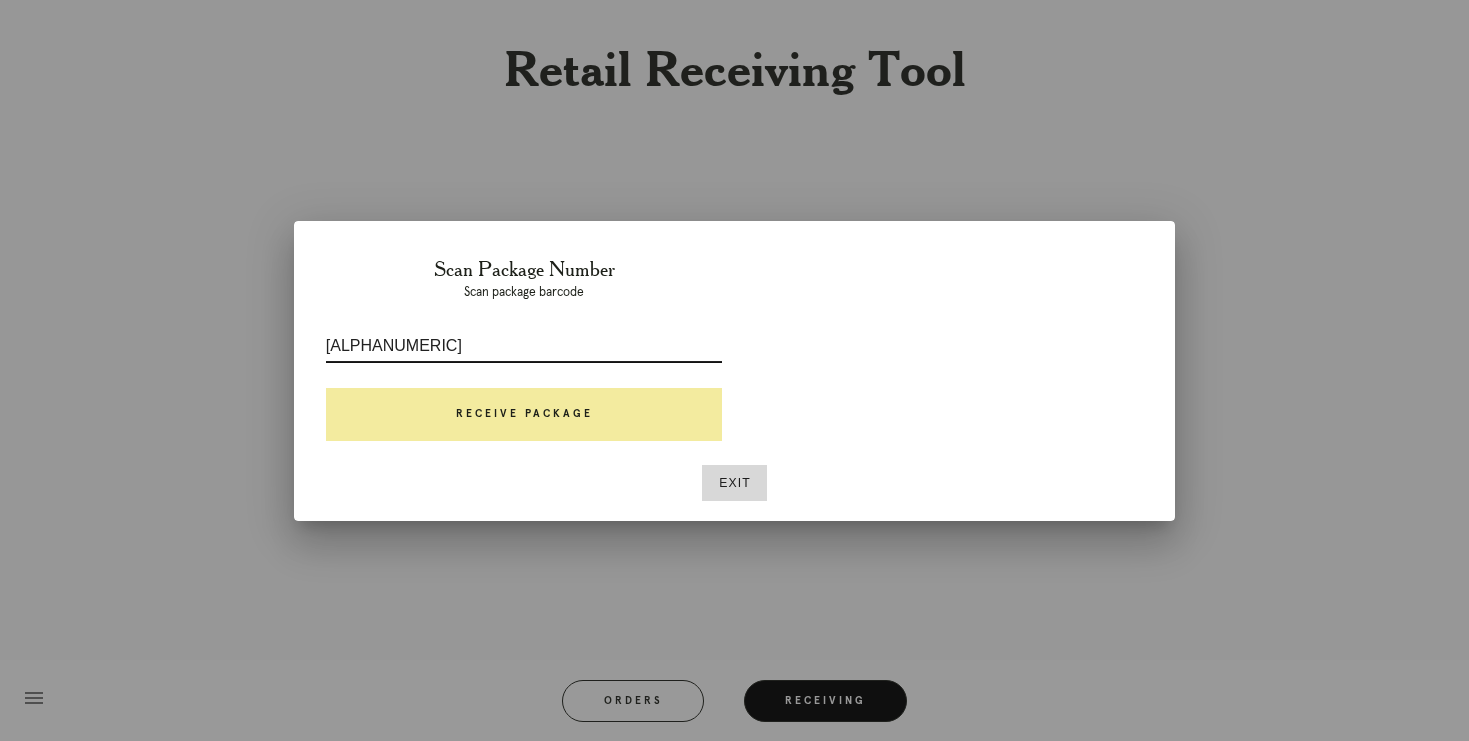 type on "P238065405447707" 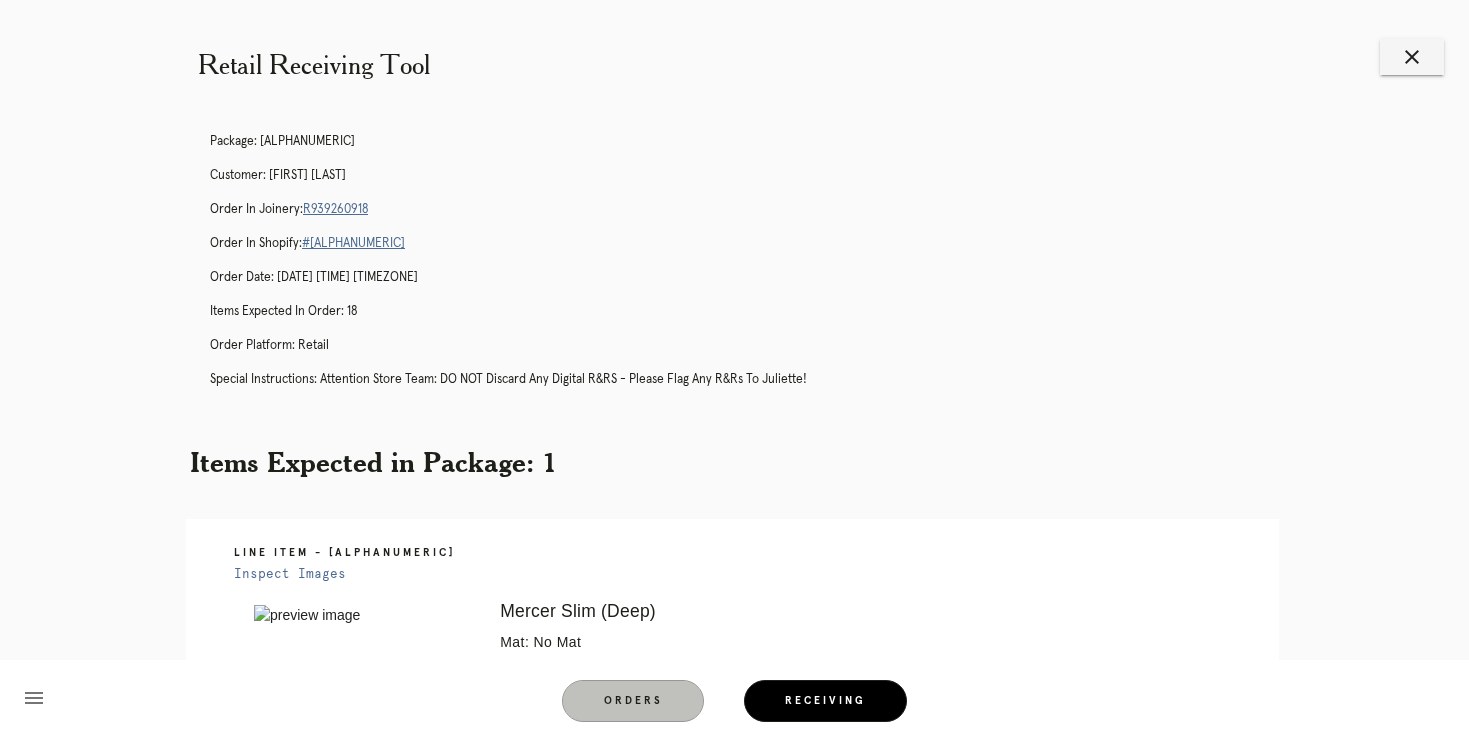 click on "Orders" at bounding box center (633, 701) 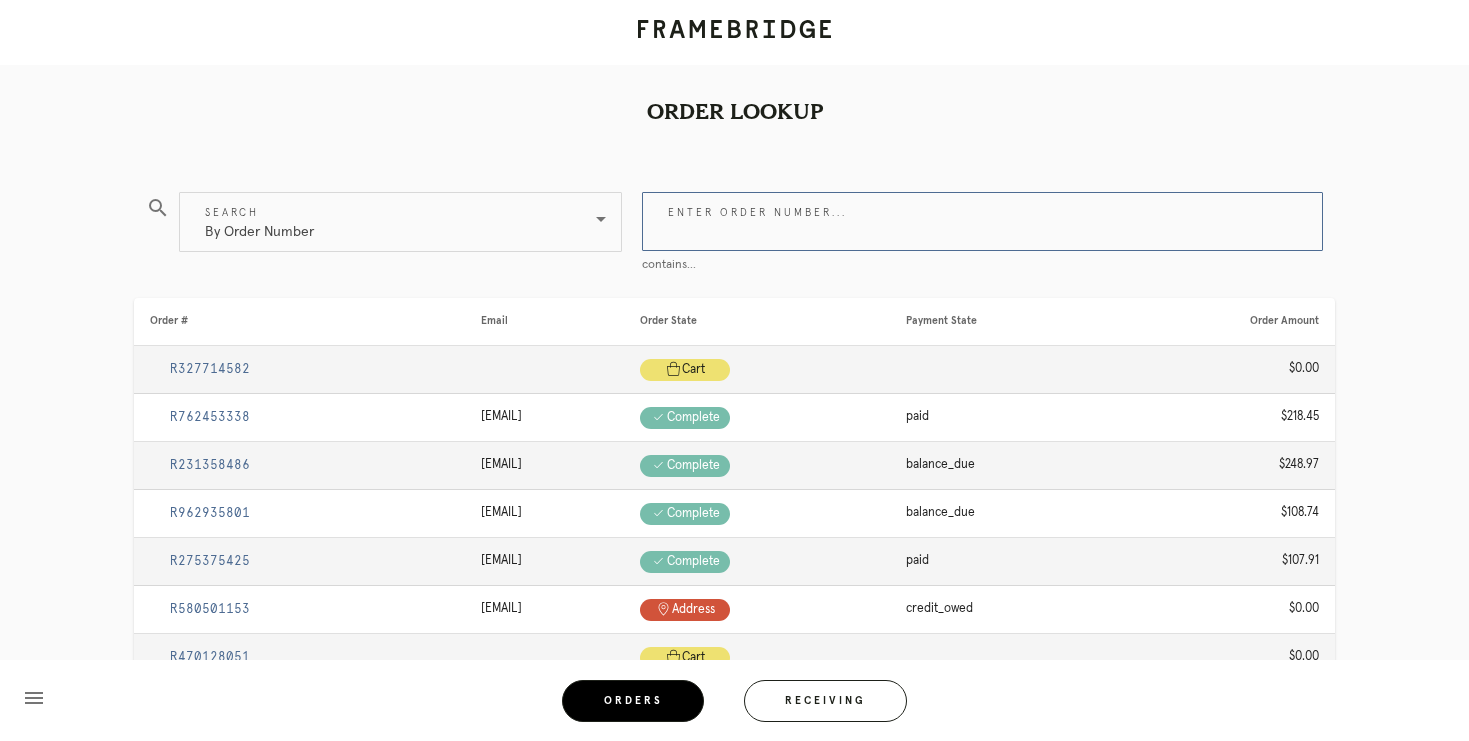 click on "Enter order number..." at bounding box center (982, 221) 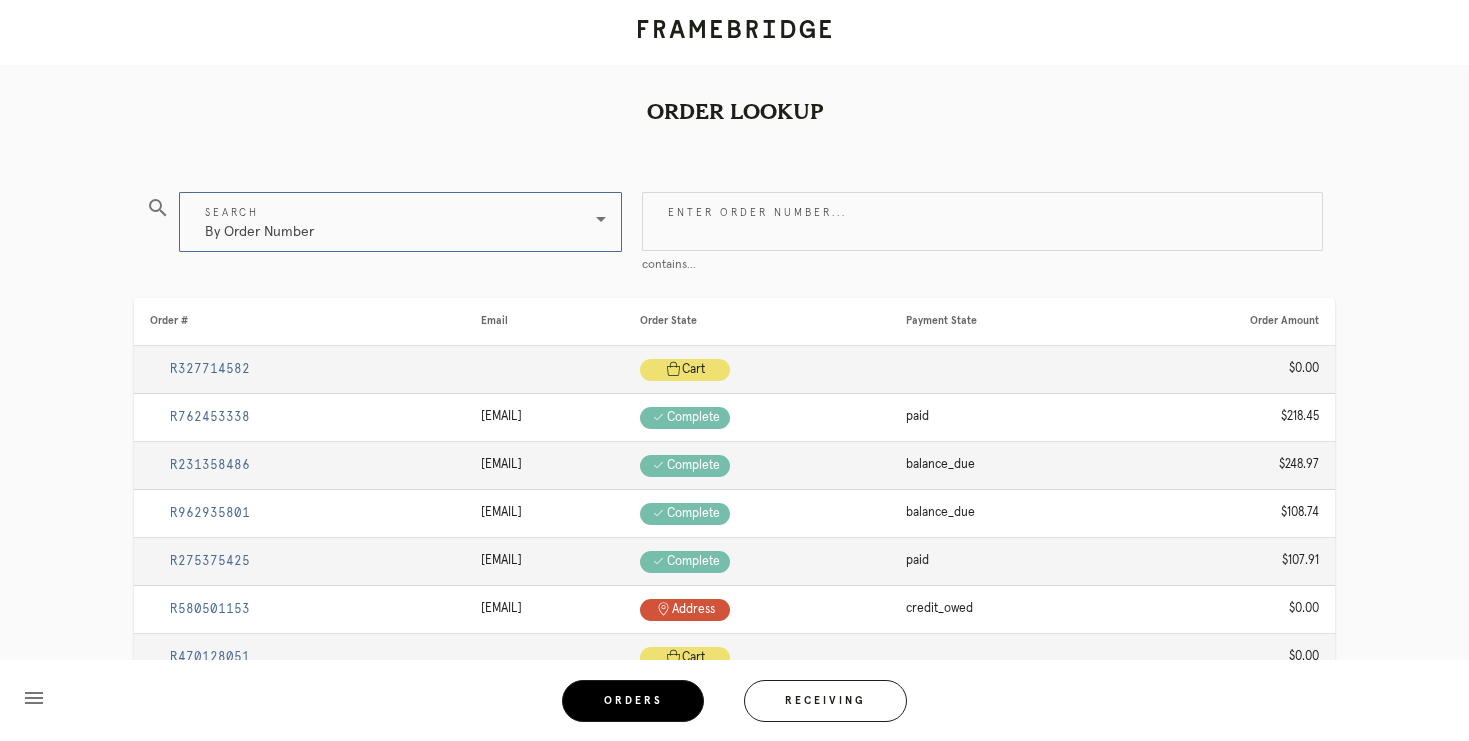 click on "By Order Number" at bounding box center (386, 222) 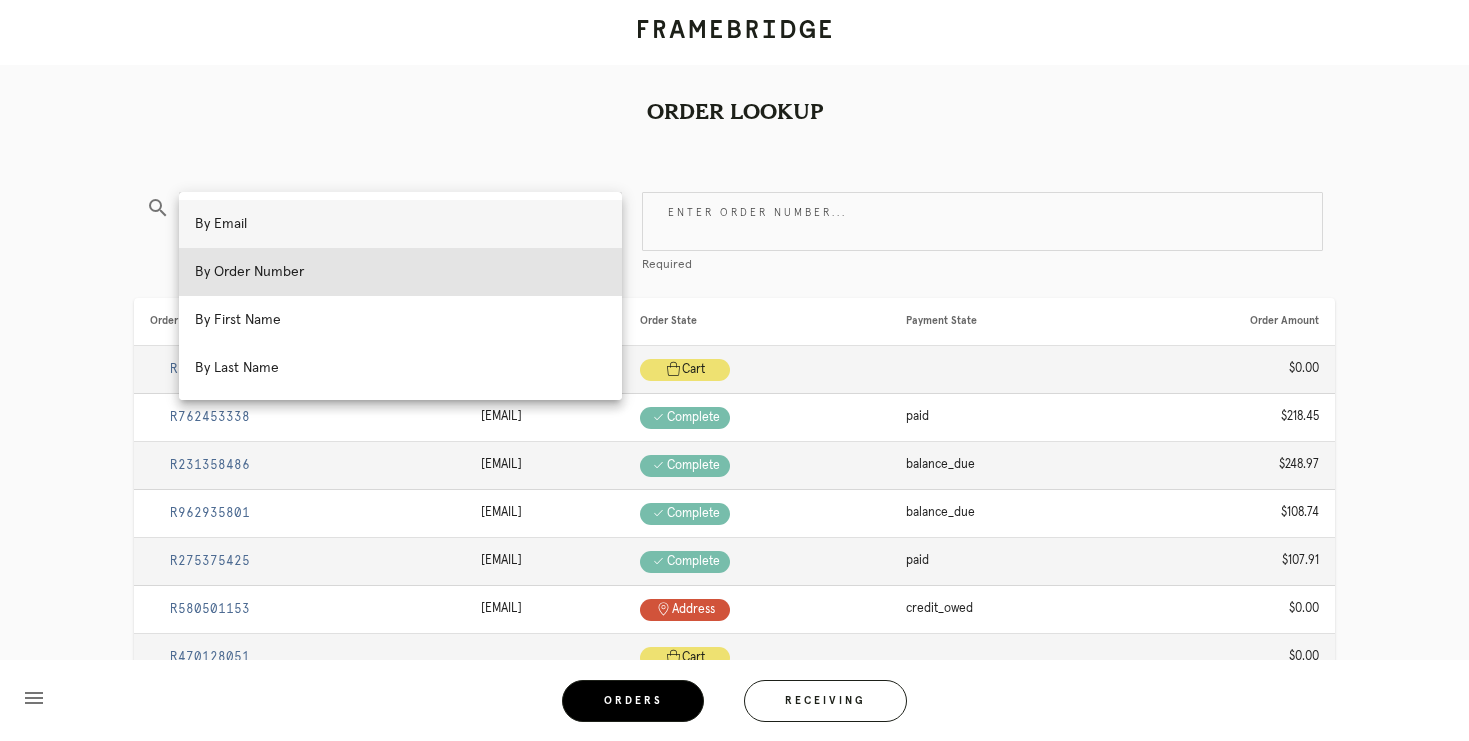 click on "By Email" at bounding box center (400, 224) 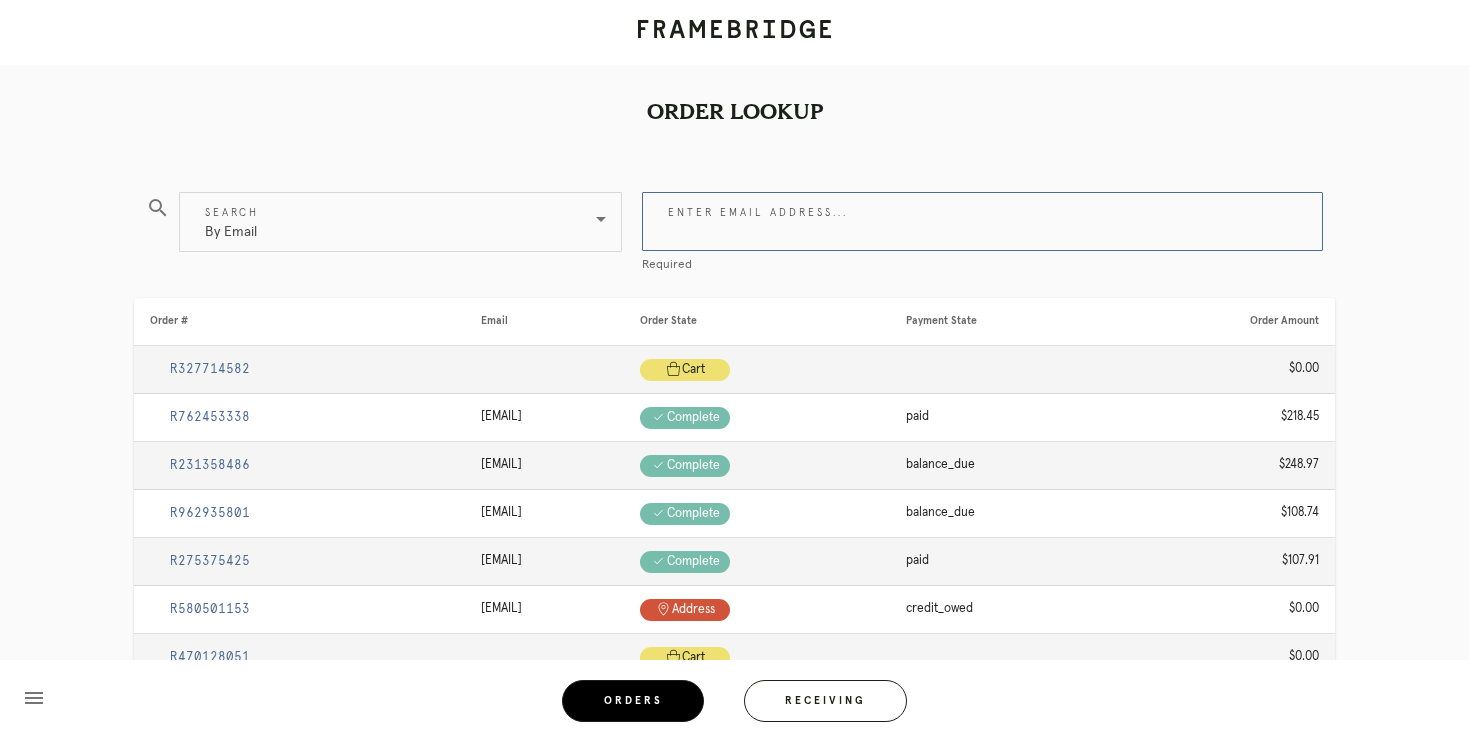 click on "Enter email address..." at bounding box center [982, 221] 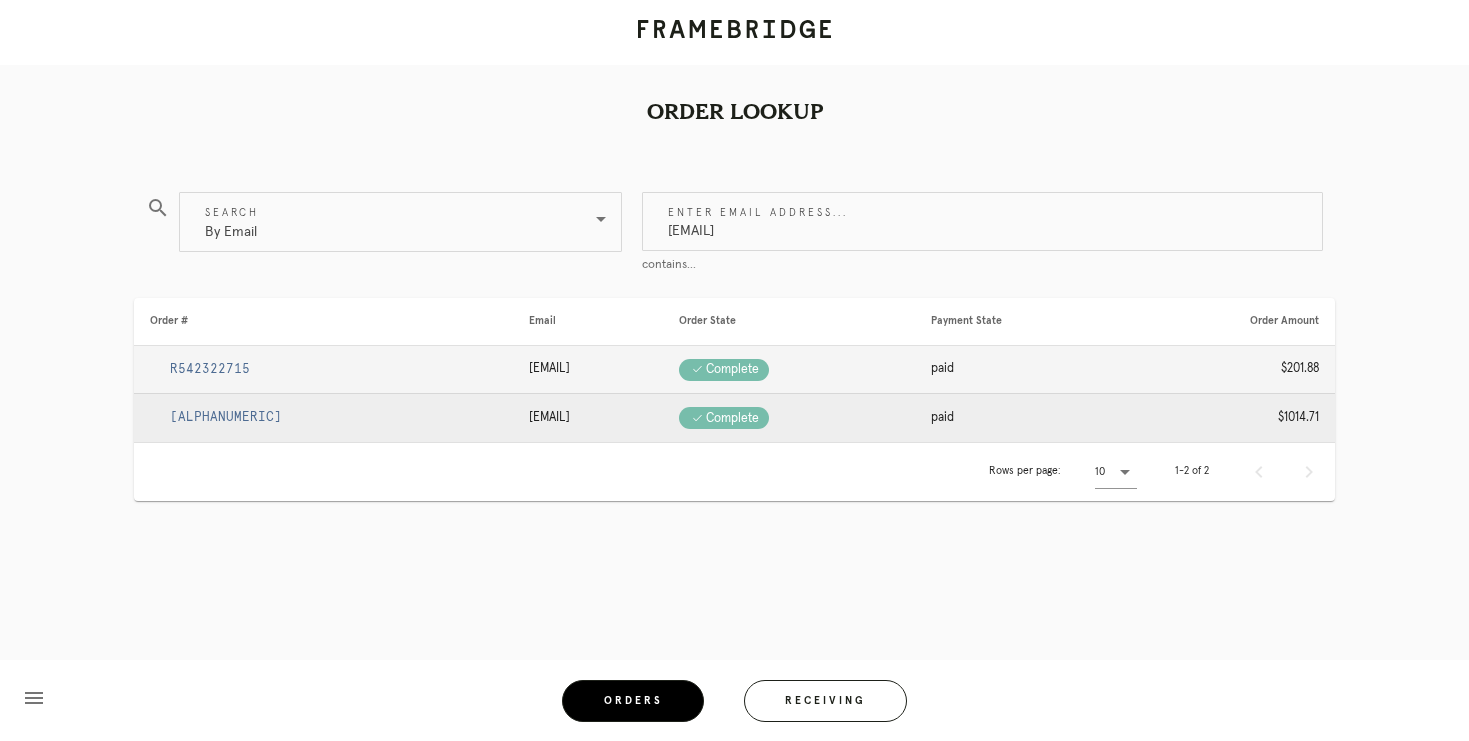 type on "joann@pinkcarrotboston.com" 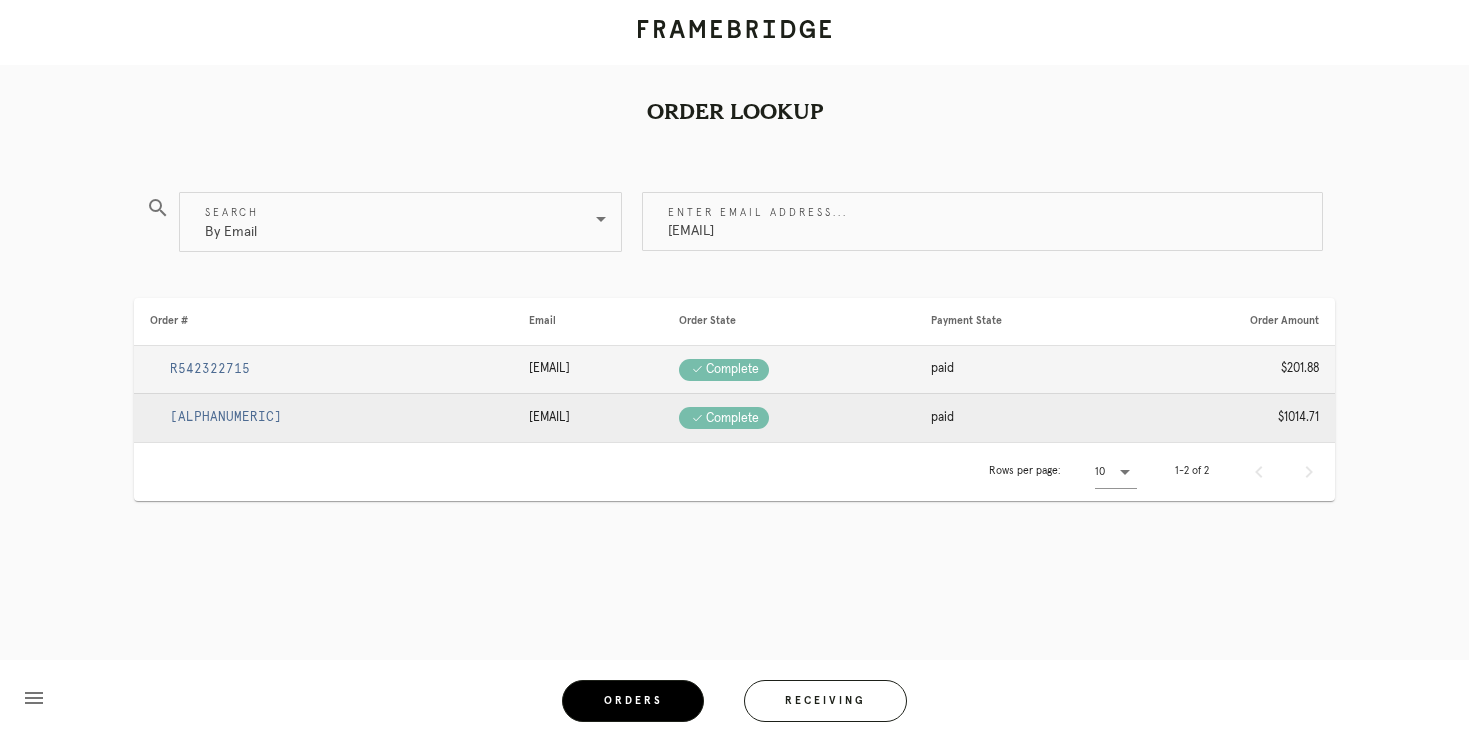 click on "R610574118" at bounding box center [226, 417] 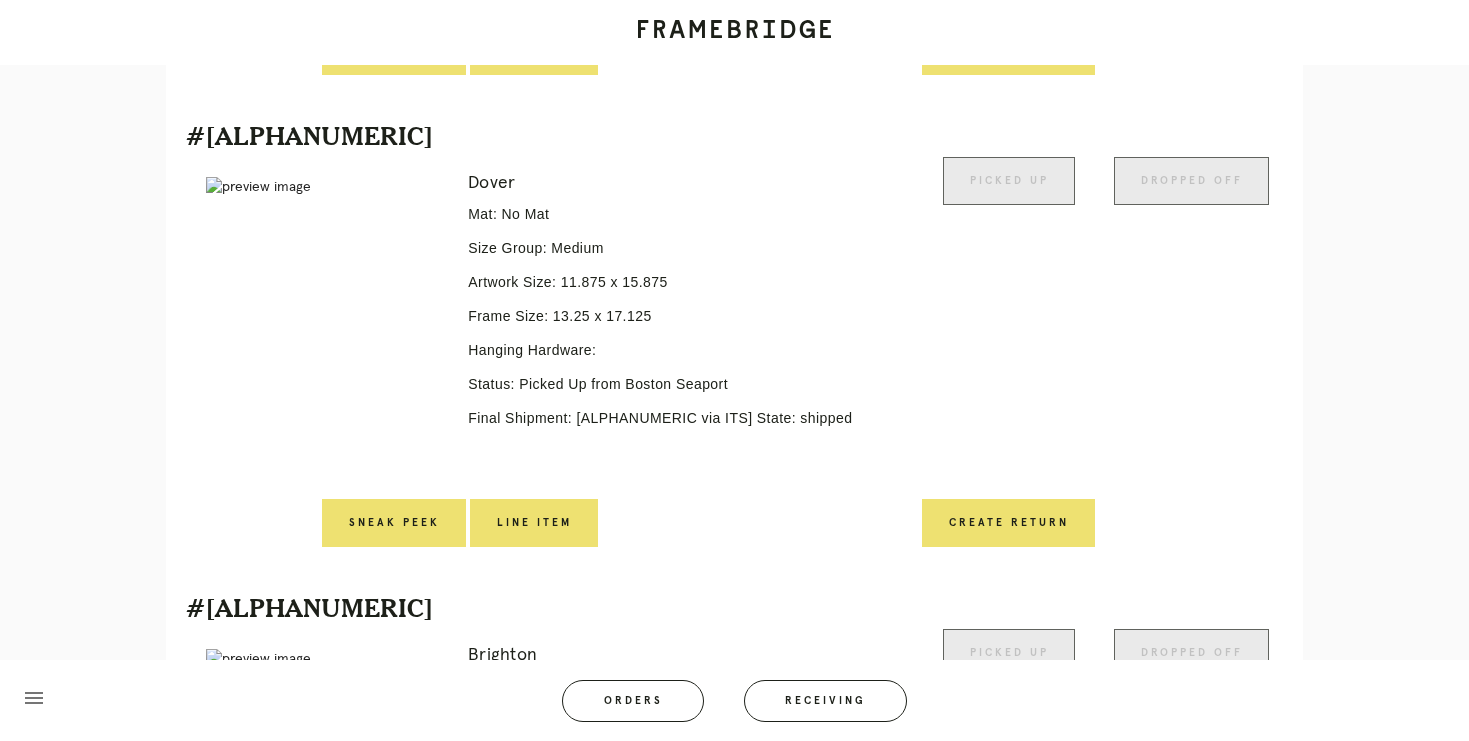 scroll, scrollTop: 0, scrollLeft: 0, axis: both 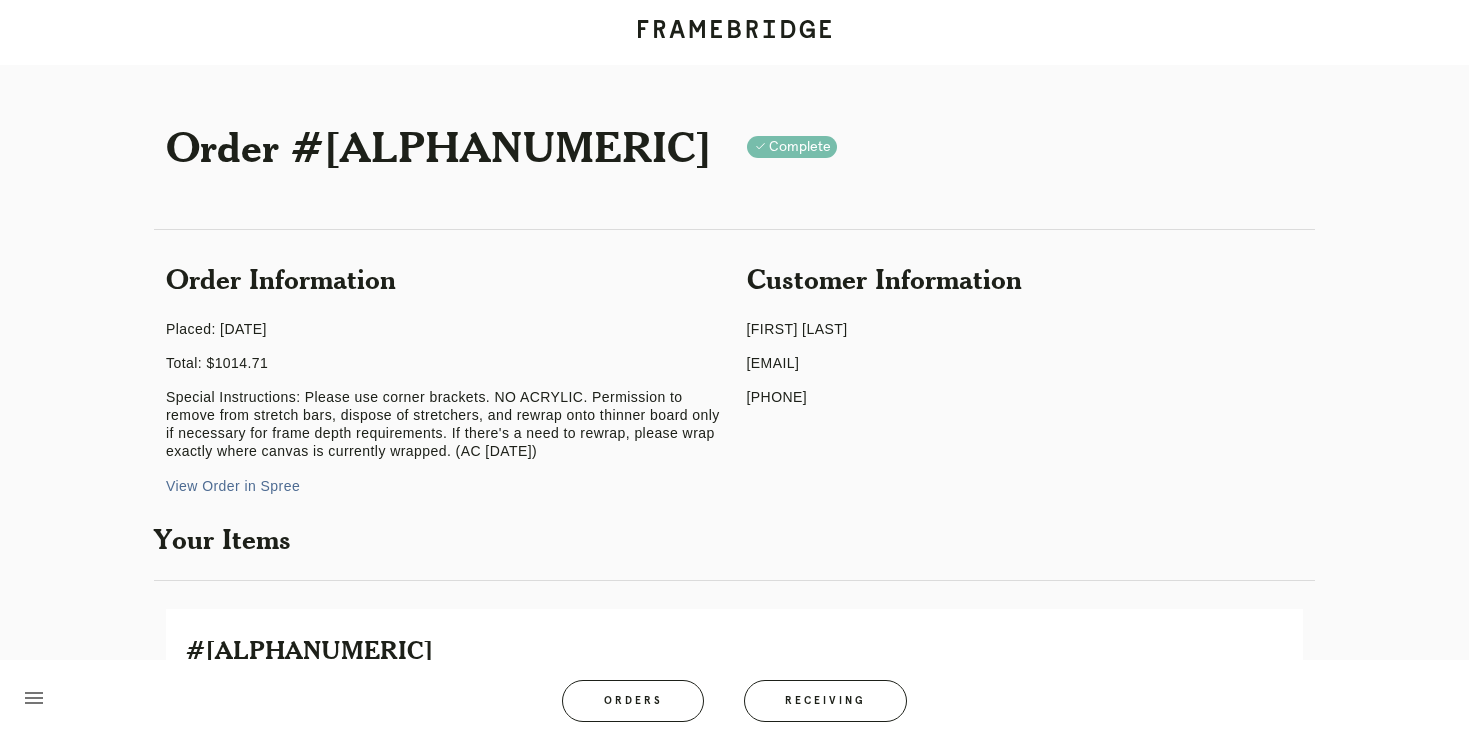 drag, startPoint x: 957, startPoint y: 373, endPoint x: 723, endPoint y: 366, distance: 234.10468 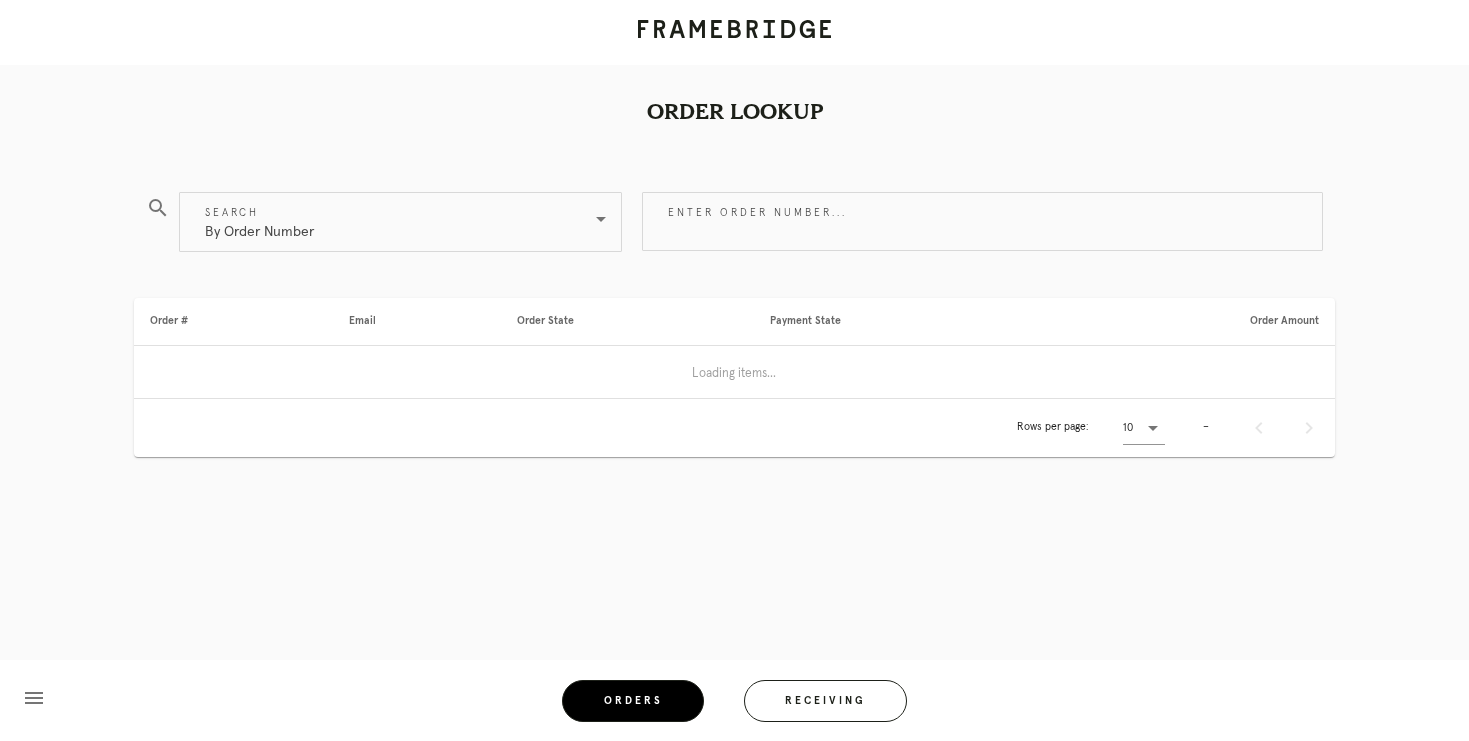 scroll, scrollTop: 0, scrollLeft: 0, axis: both 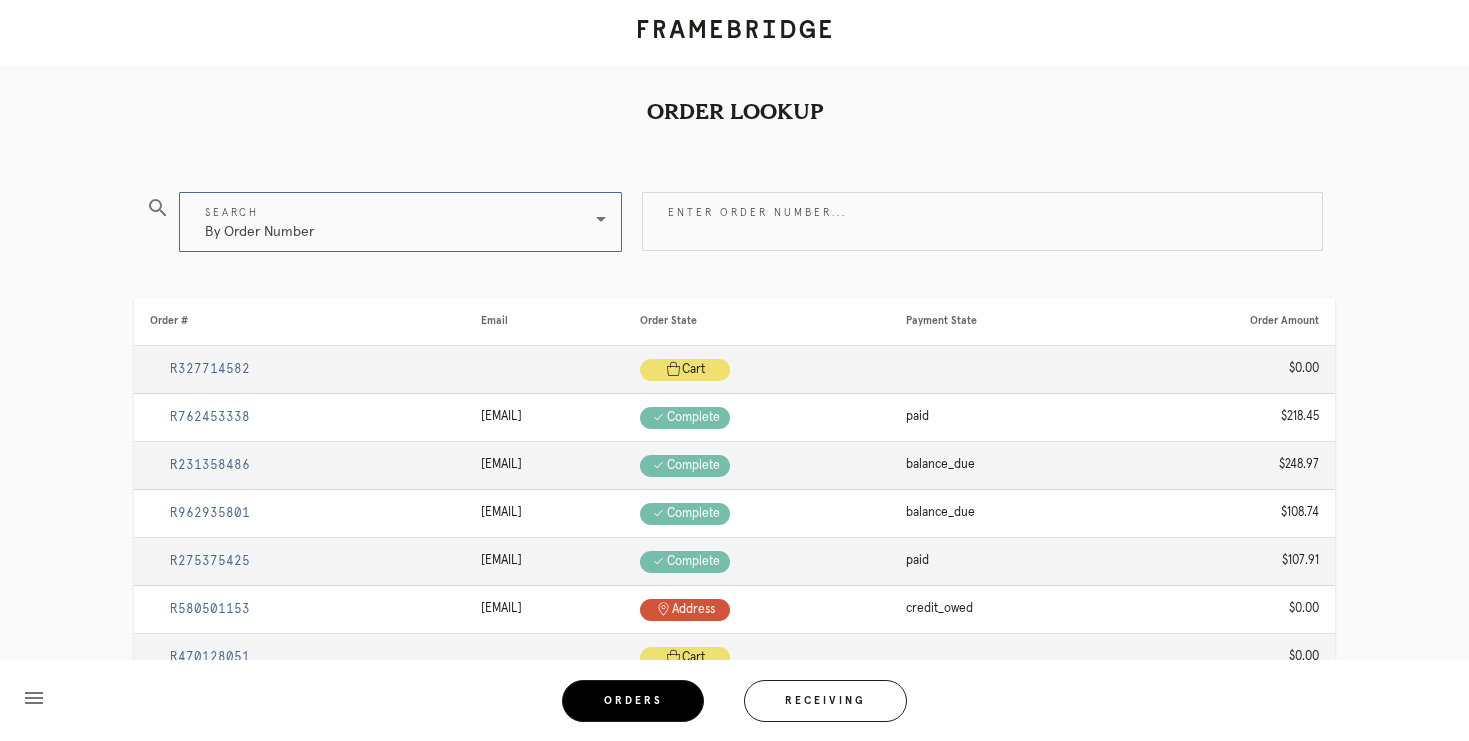 click on "Search By Order Number" at bounding box center (400, 233) 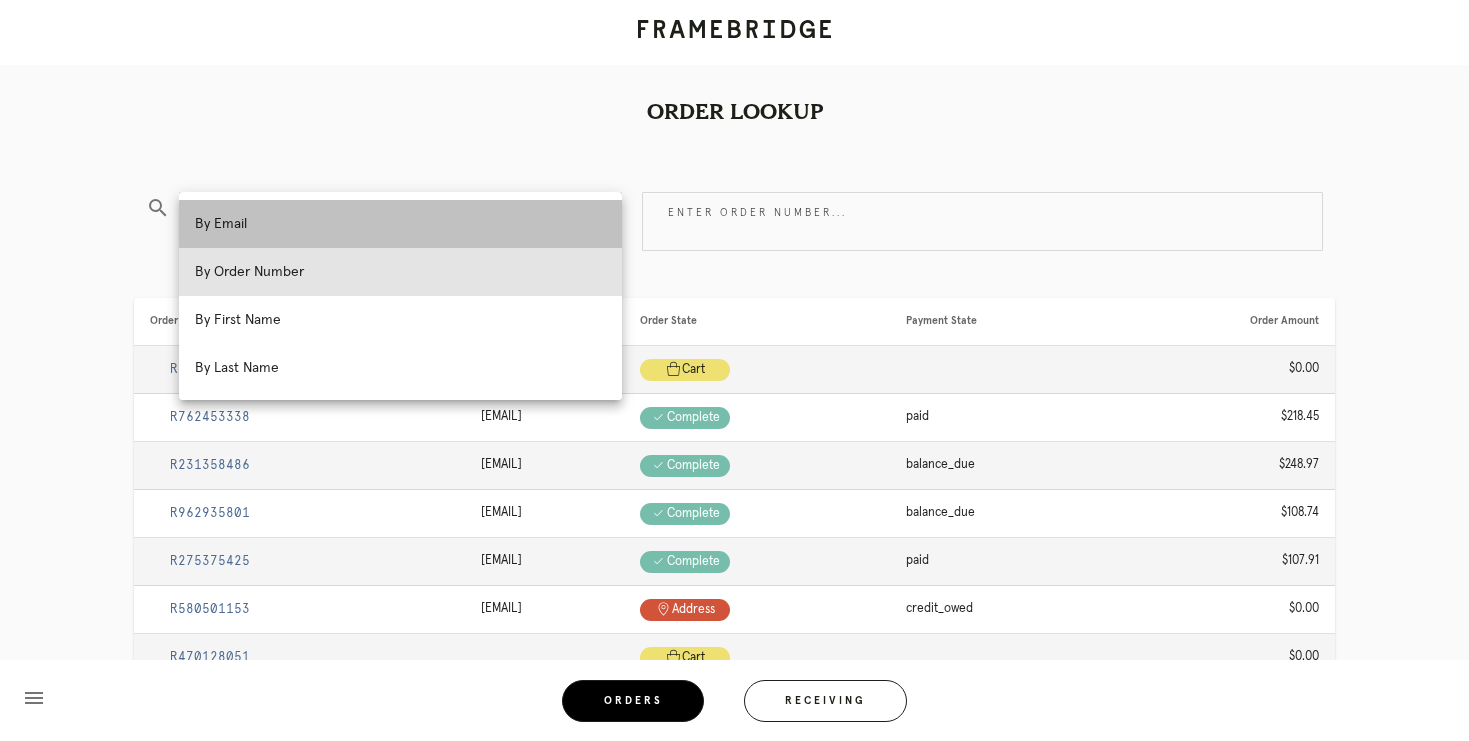 click on "By Email" at bounding box center (400, 224) 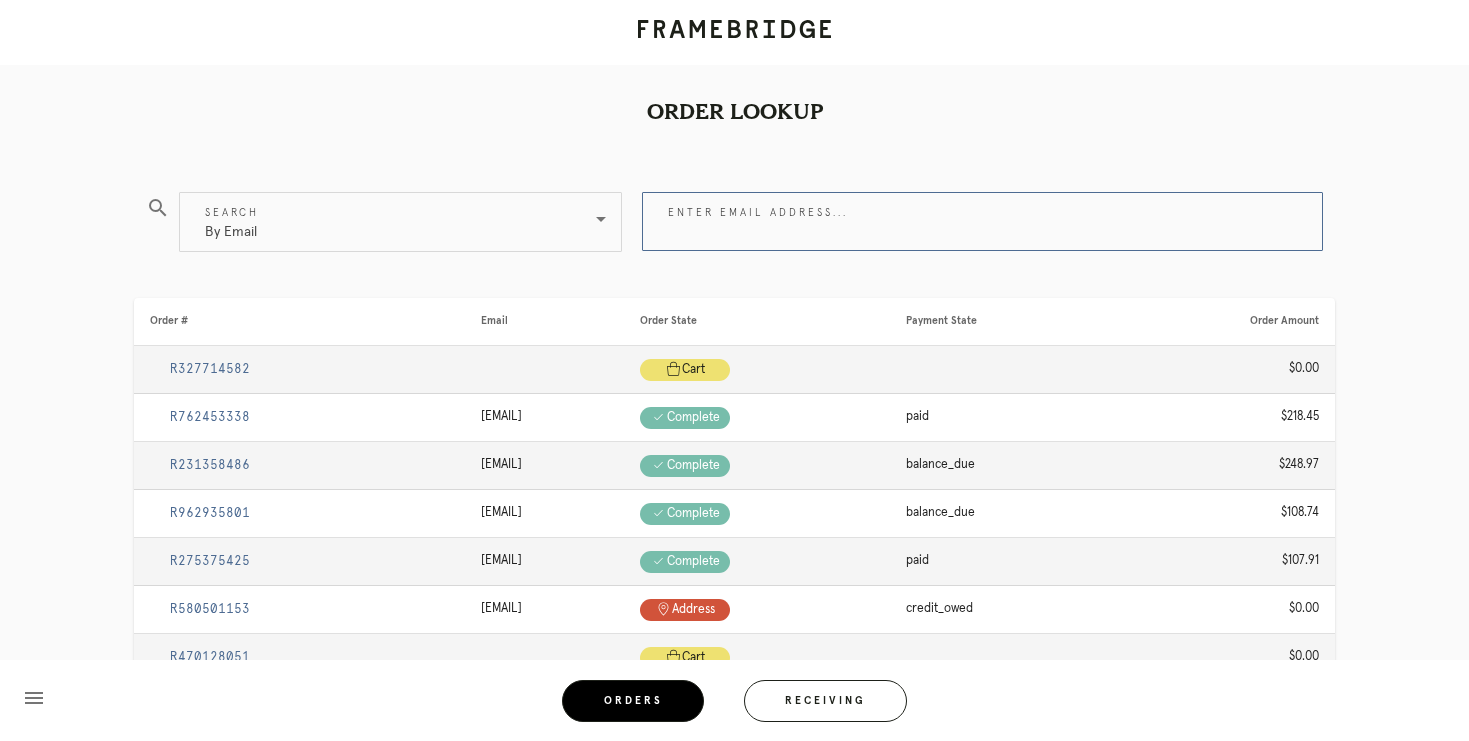 click on "Enter email address..." at bounding box center (982, 221) 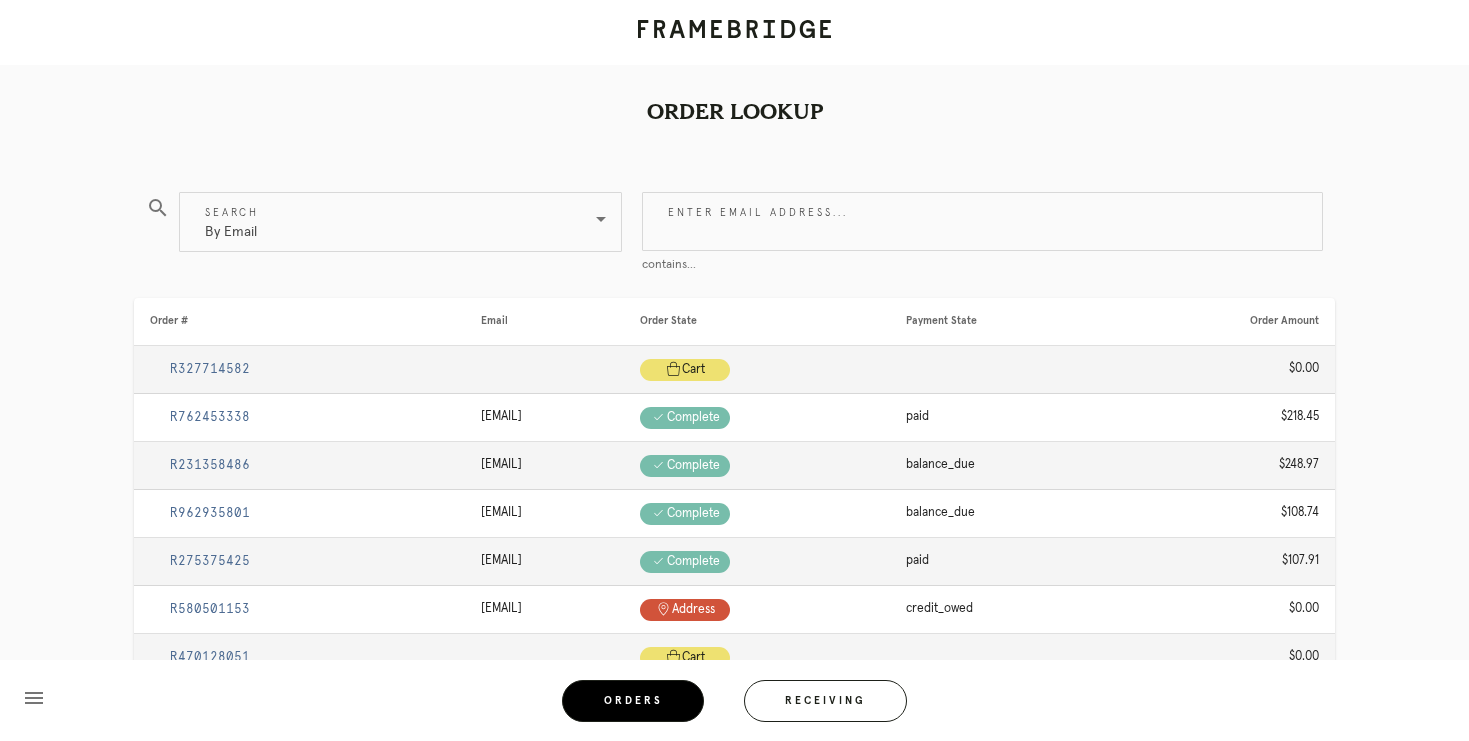 paste on "joann@pinkcarrotboston.com" 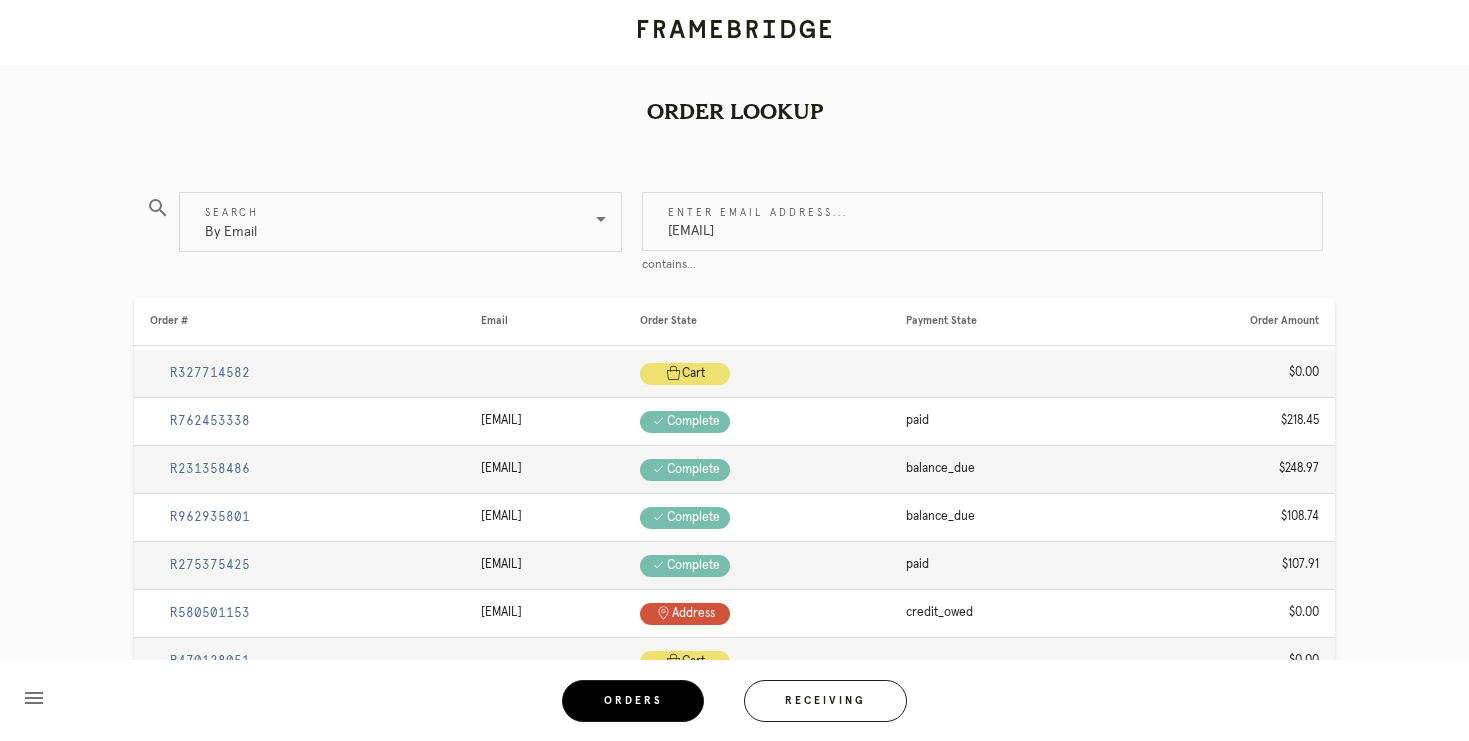 scroll, scrollTop: 13, scrollLeft: 0, axis: vertical 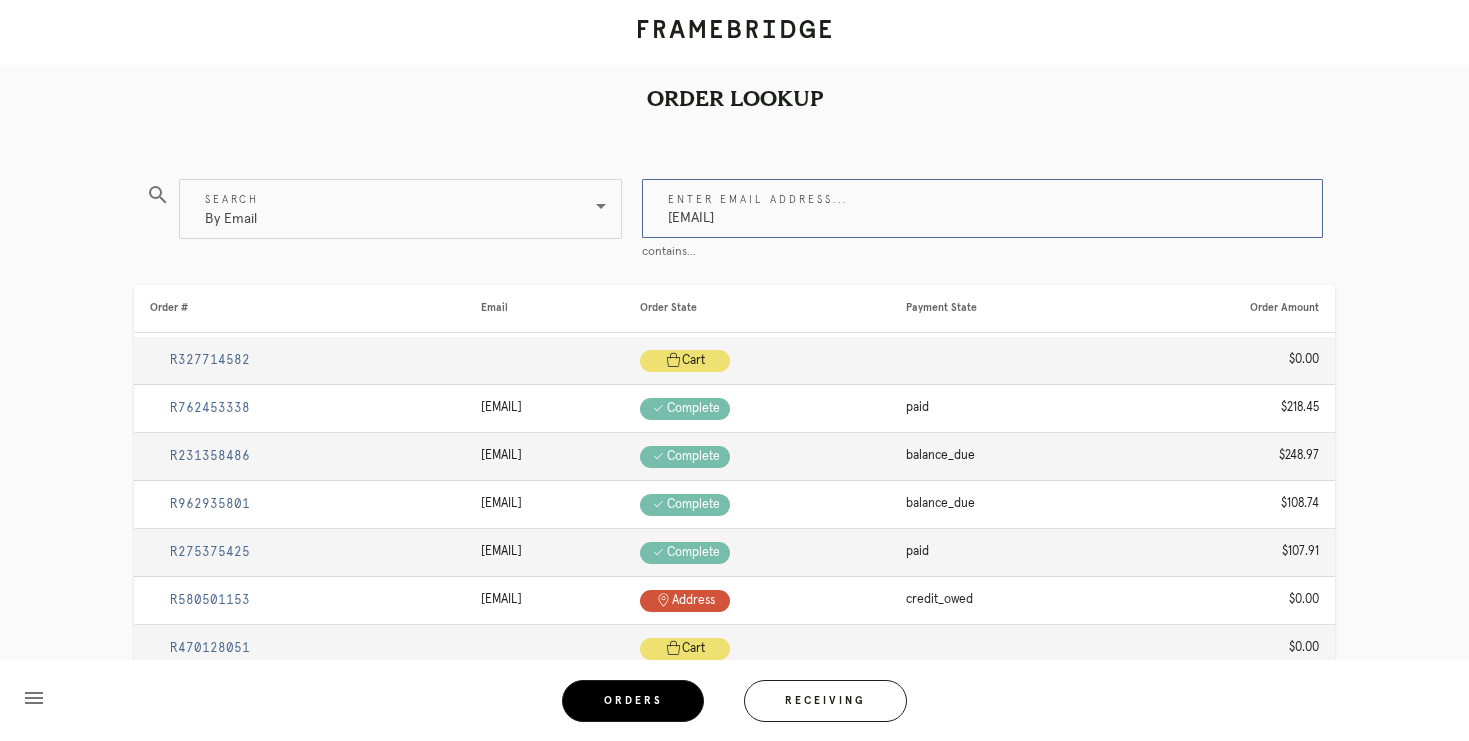 click on "[EMAIL]" at bounding box center (982, 208) 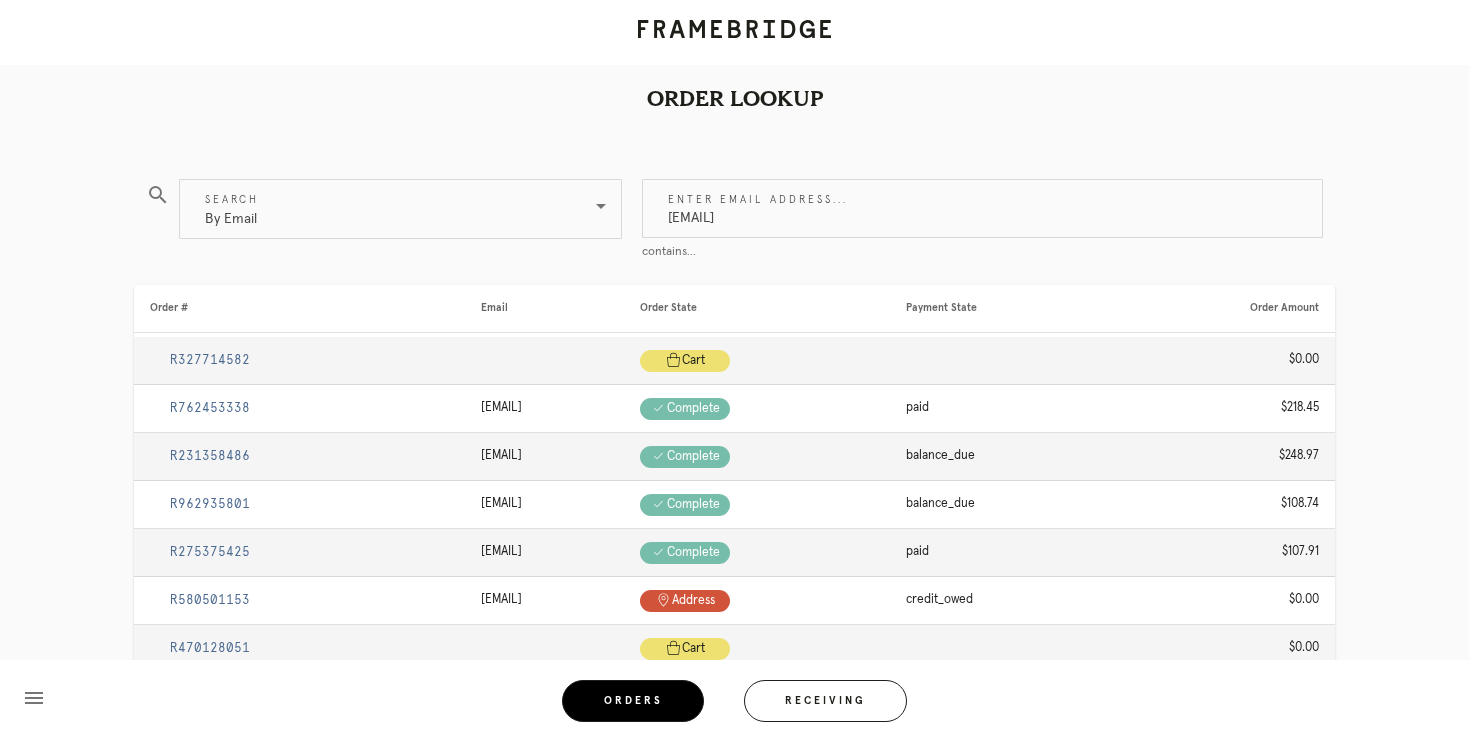 scroll, scrollTop: 0, scrollLeft: 0, axis: both 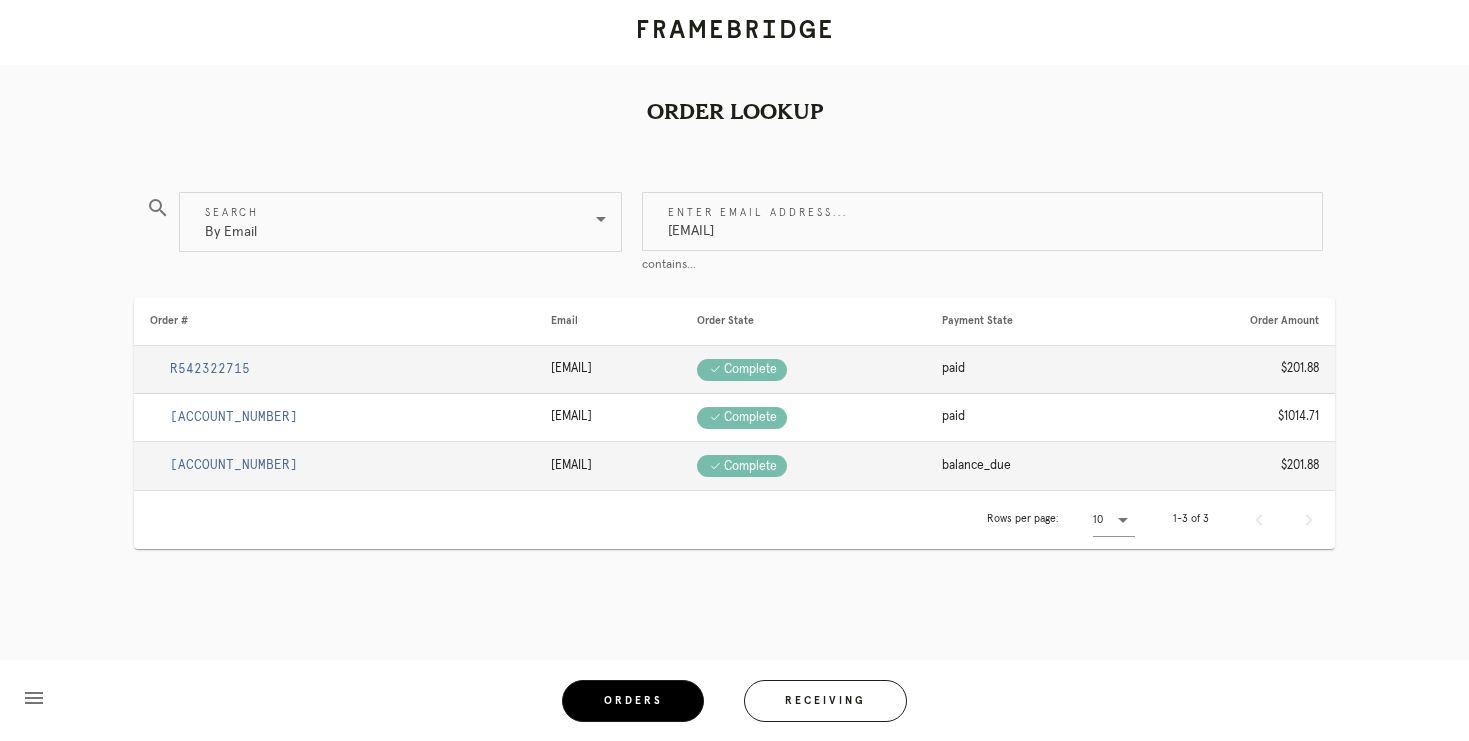 type on "[EMAIL]" 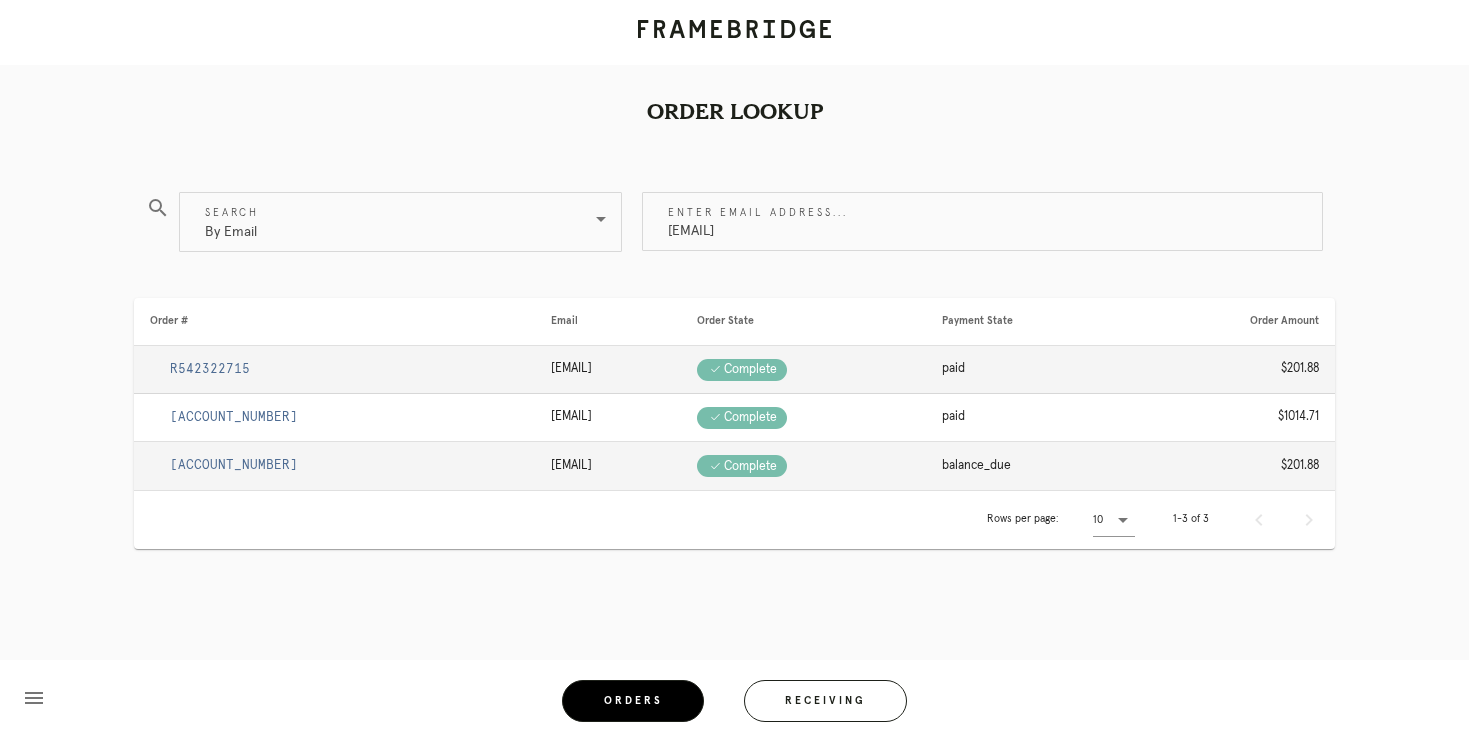 click on "R542322715" at bounding box center (210, 369) 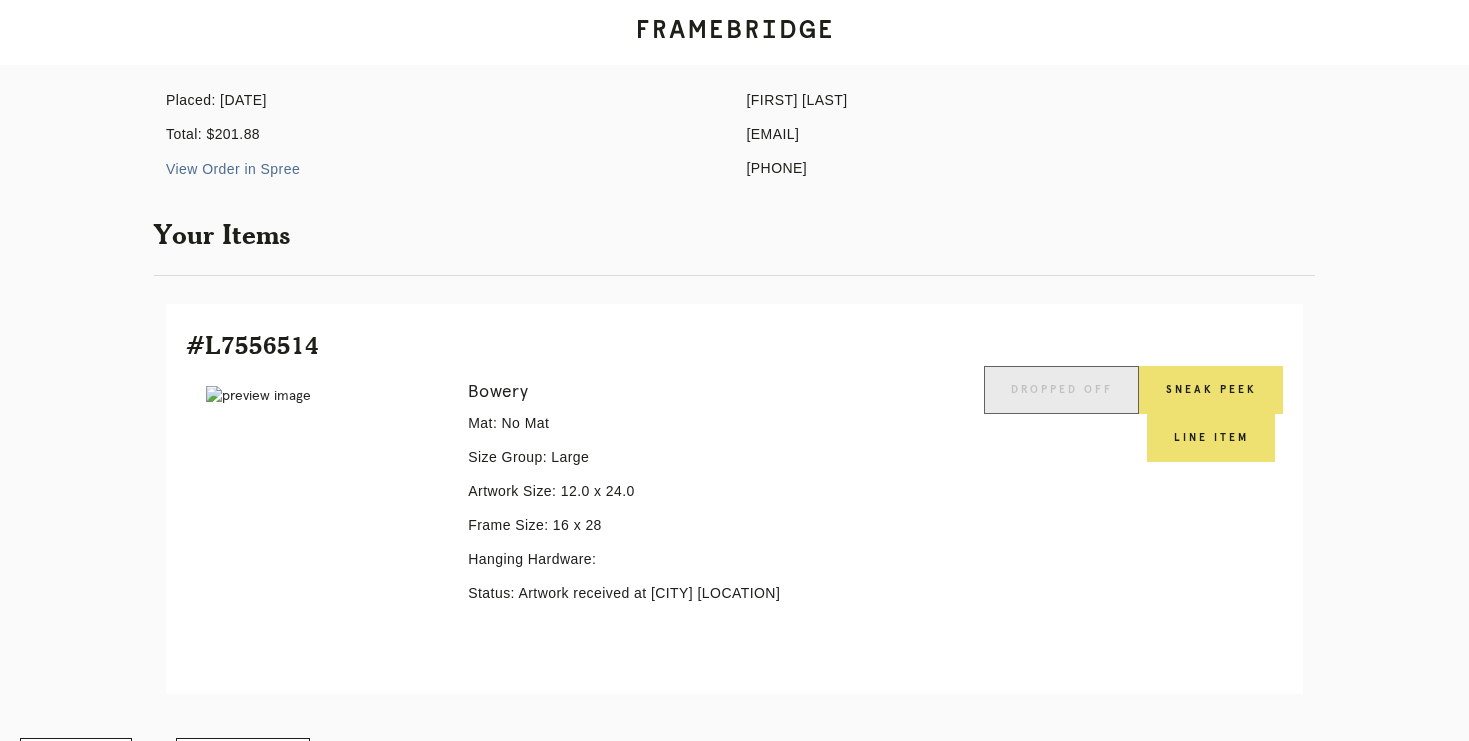 scroll, scrollTop: 0, scrollLeft: 0, axis: both 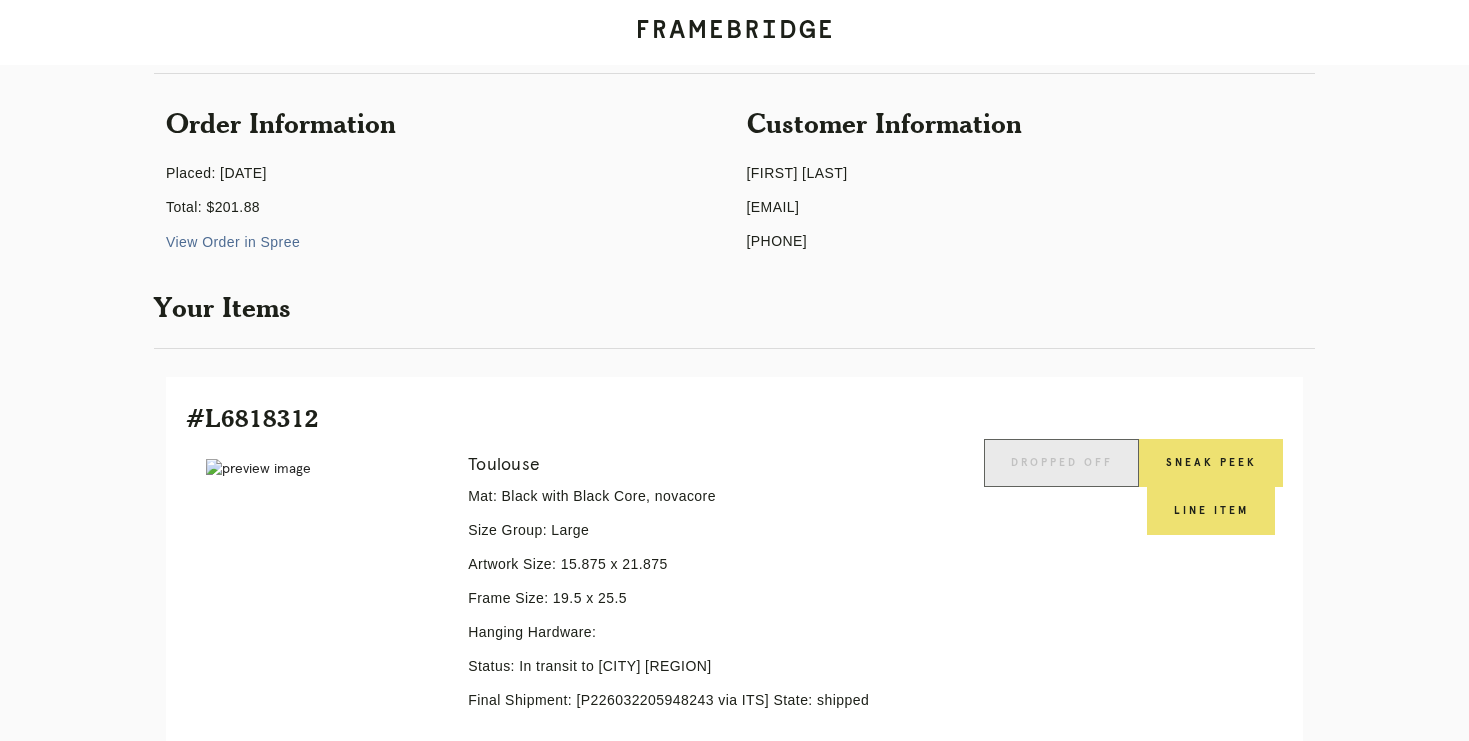 click on "View Order in Spree" at bounding box center (233, 242) 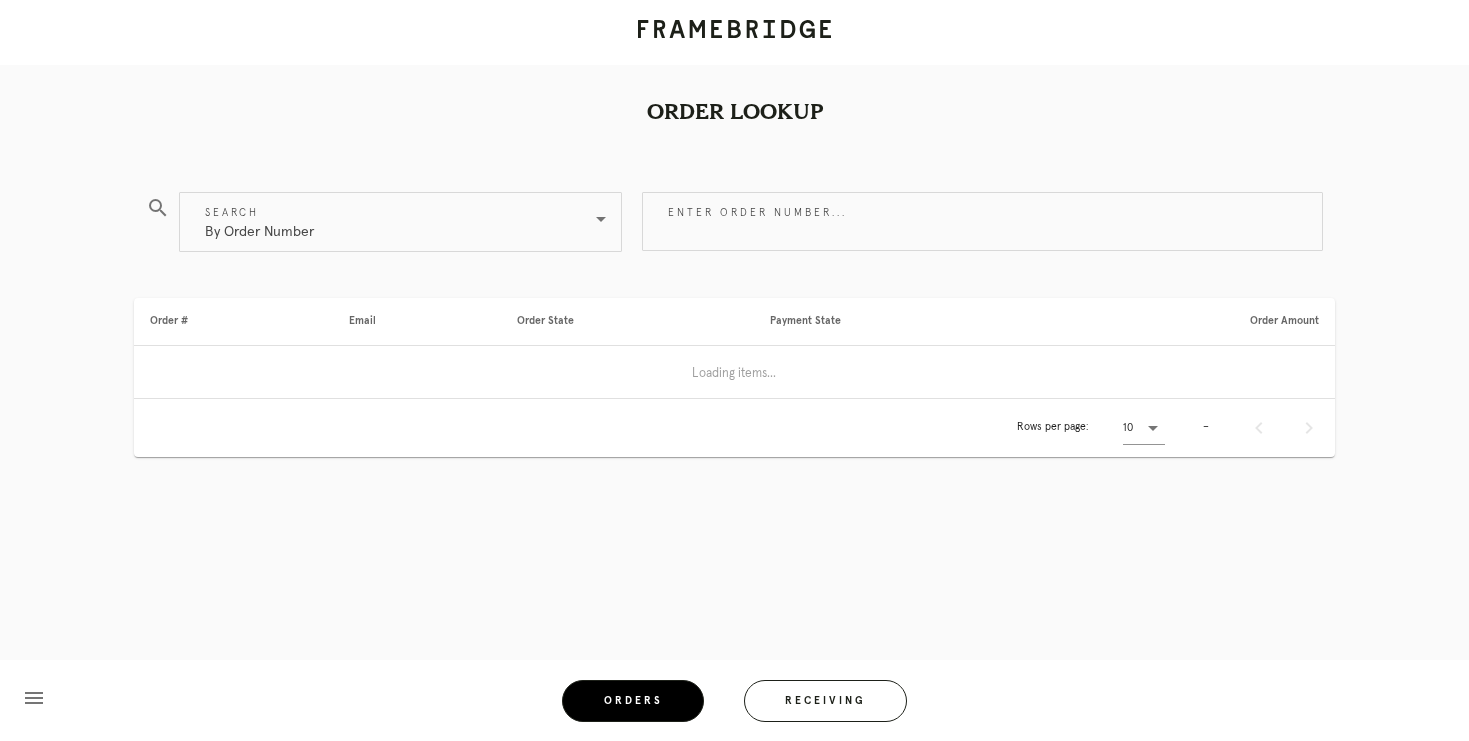 scroll, scrollTop: 0, scrollLeft: 0, axis: both 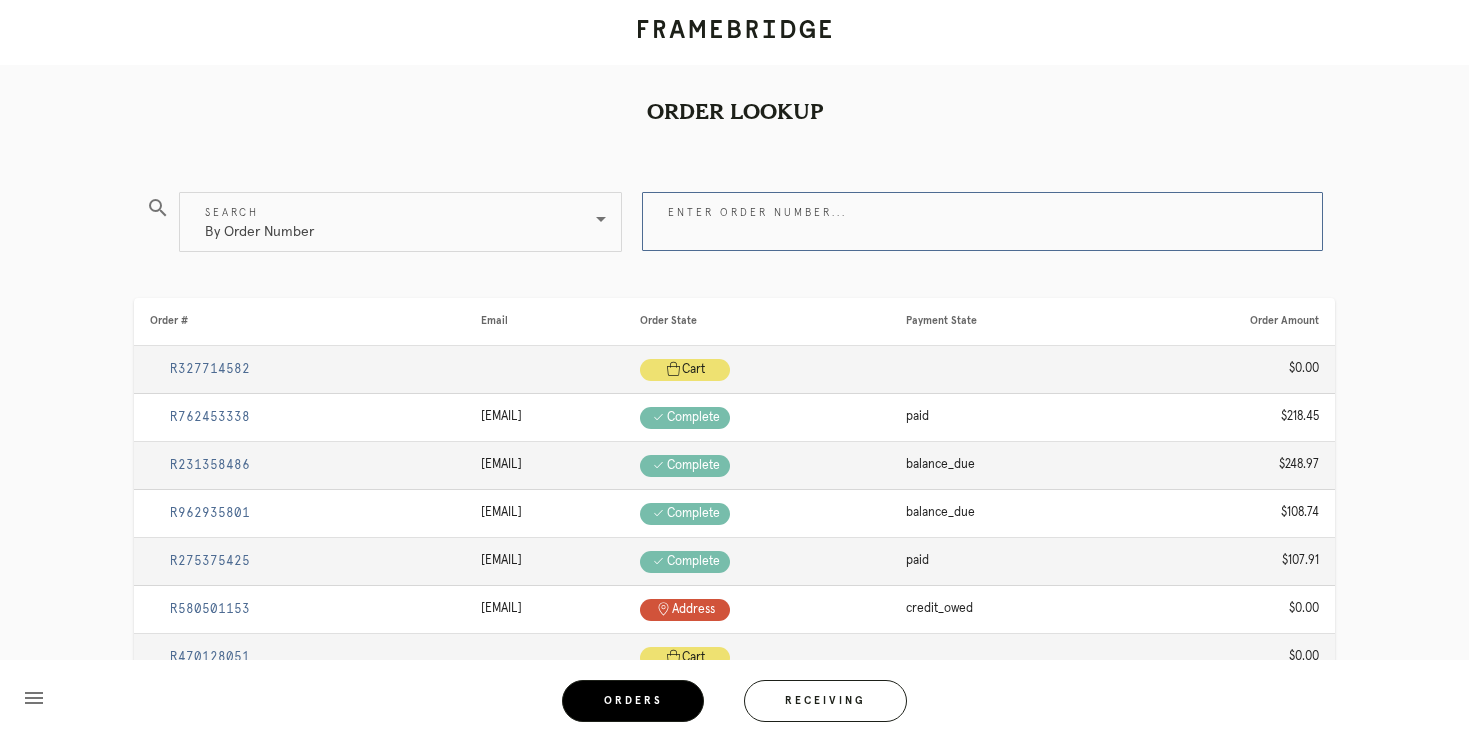 click on "Enter order number..." at bounding box center [982, 221] 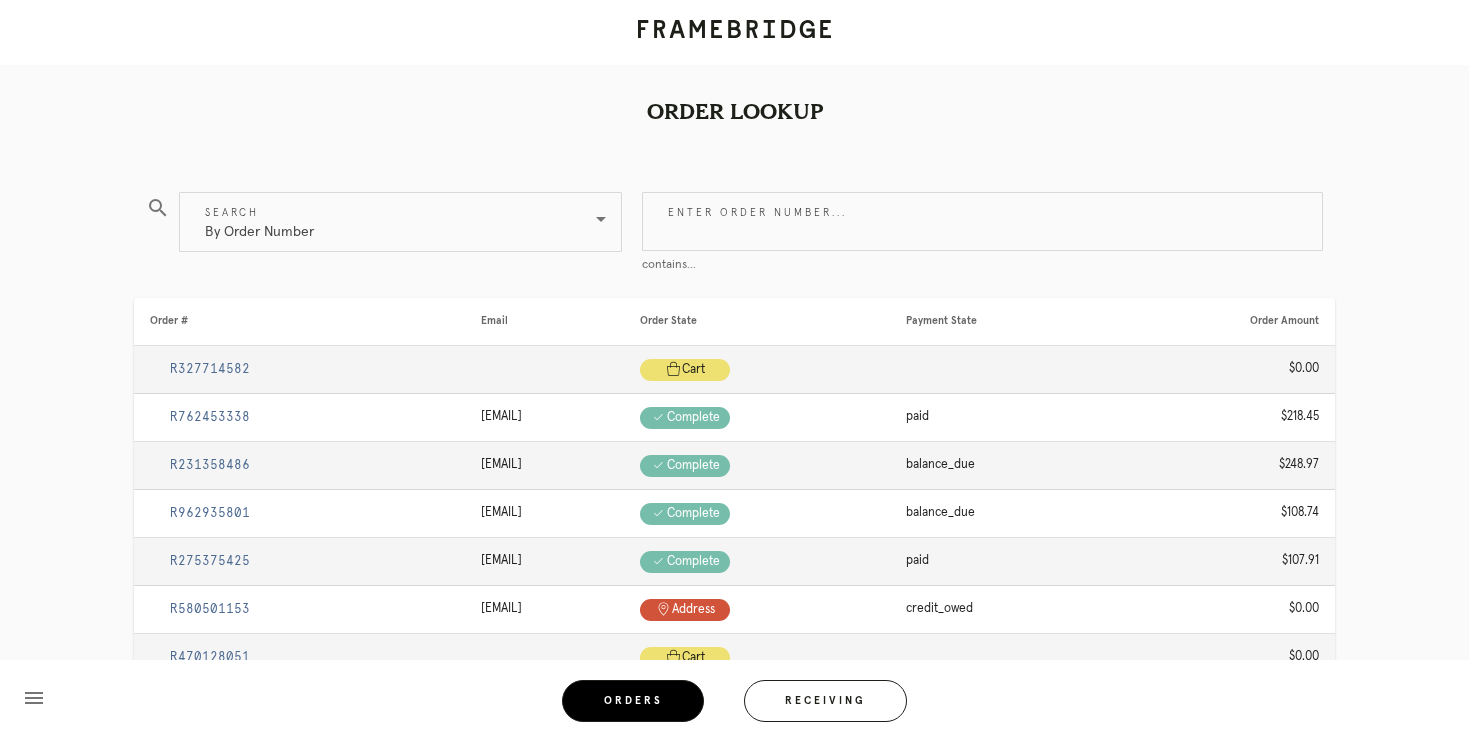 click on "Search By Order Number" at bounding box center (400, 233) 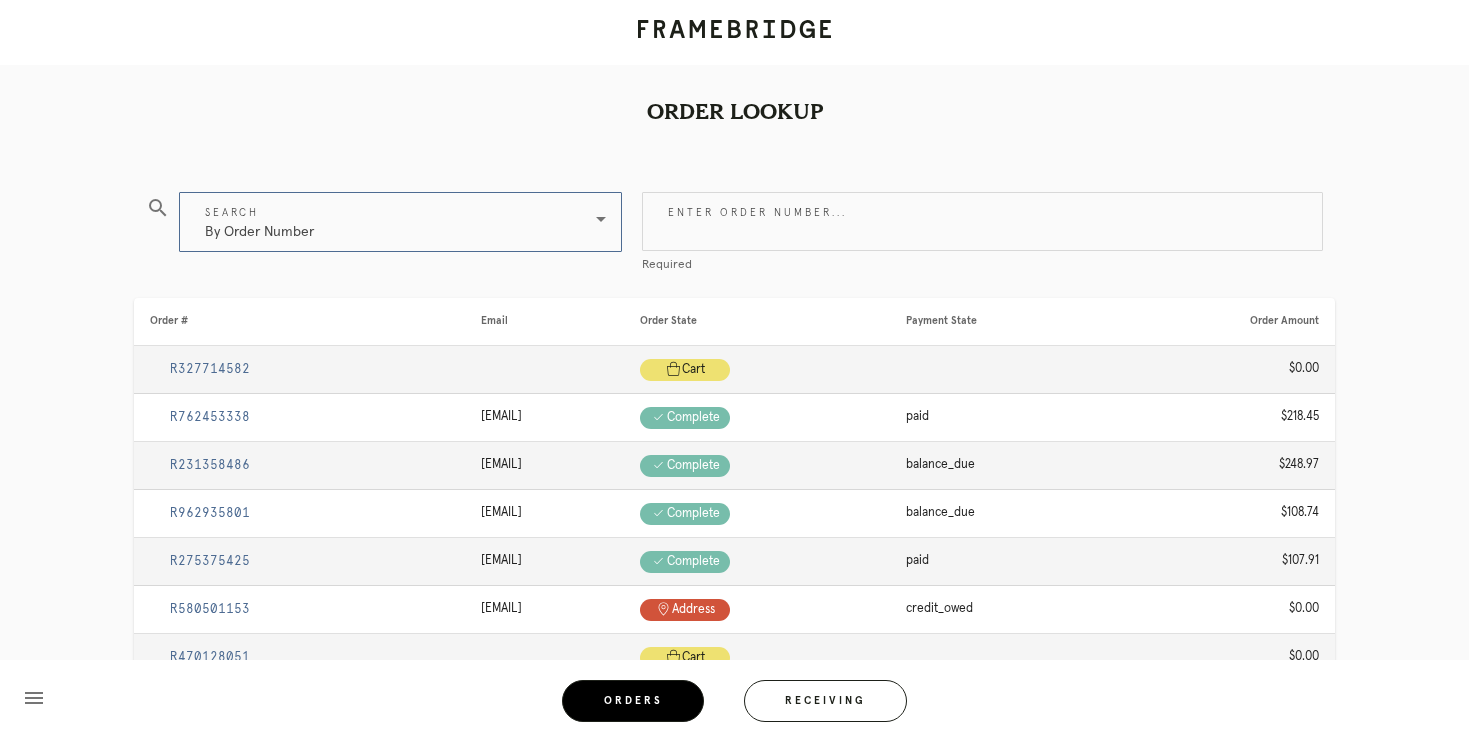 click on "By Order Number" at bounding box center [386, 222] 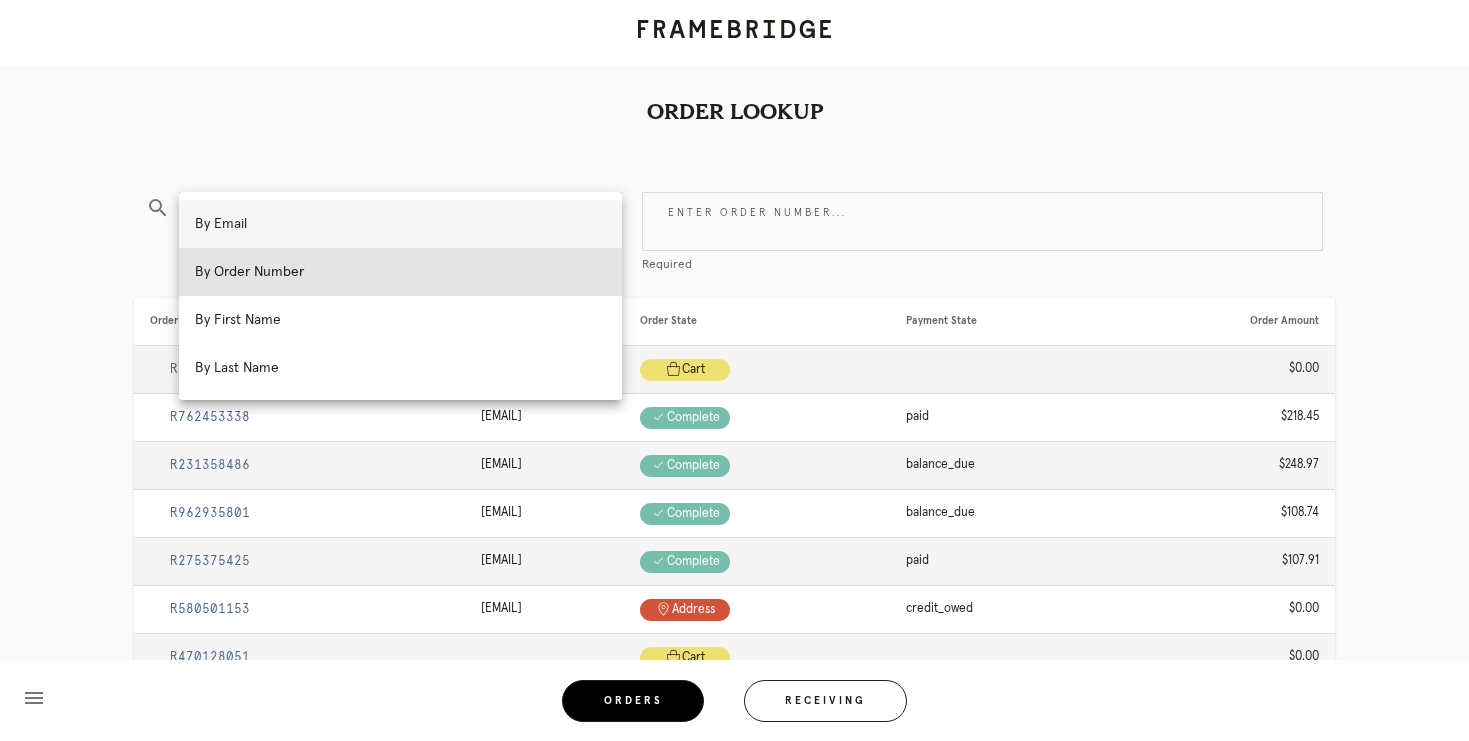 click on "By Email" at bounding box center [400, 224] 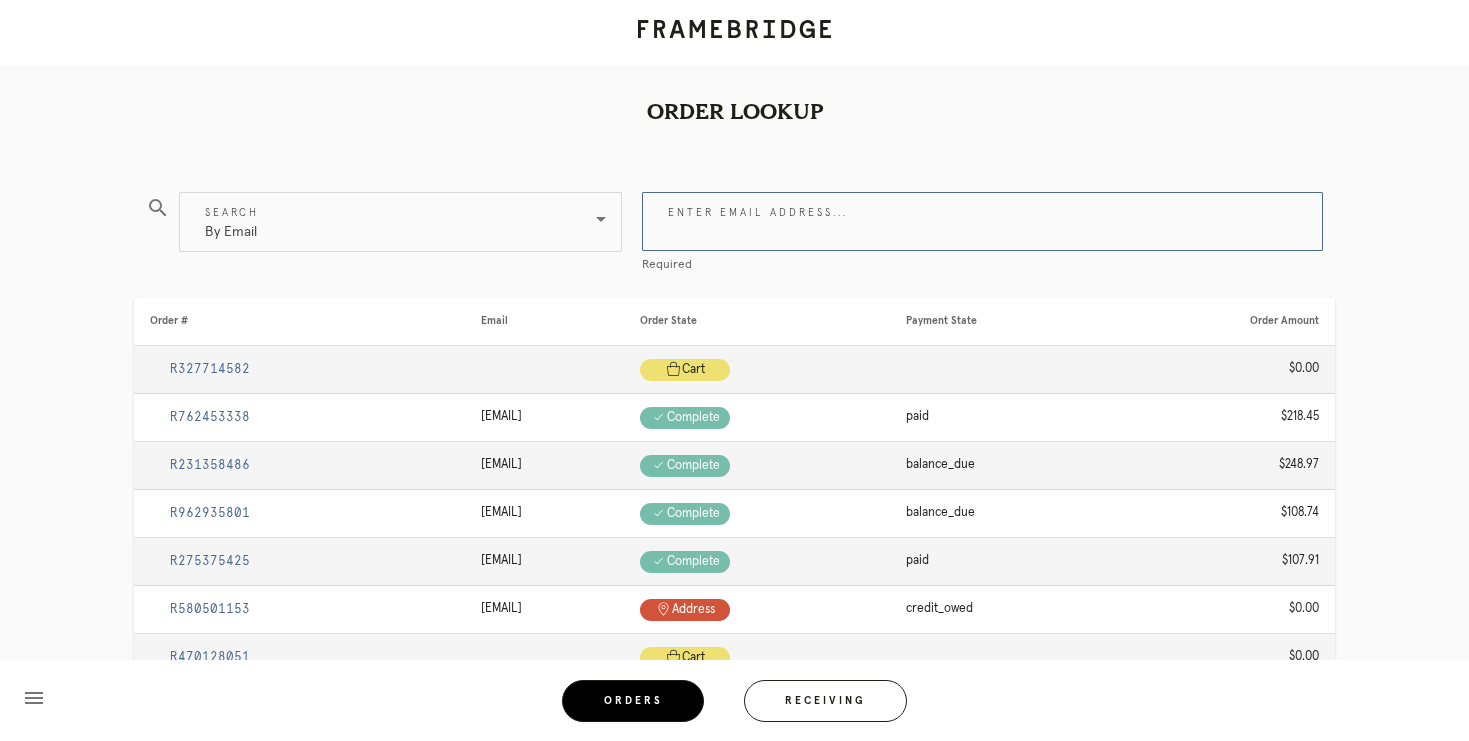 click on "Enter email address..." at bounding box center [982, 221] 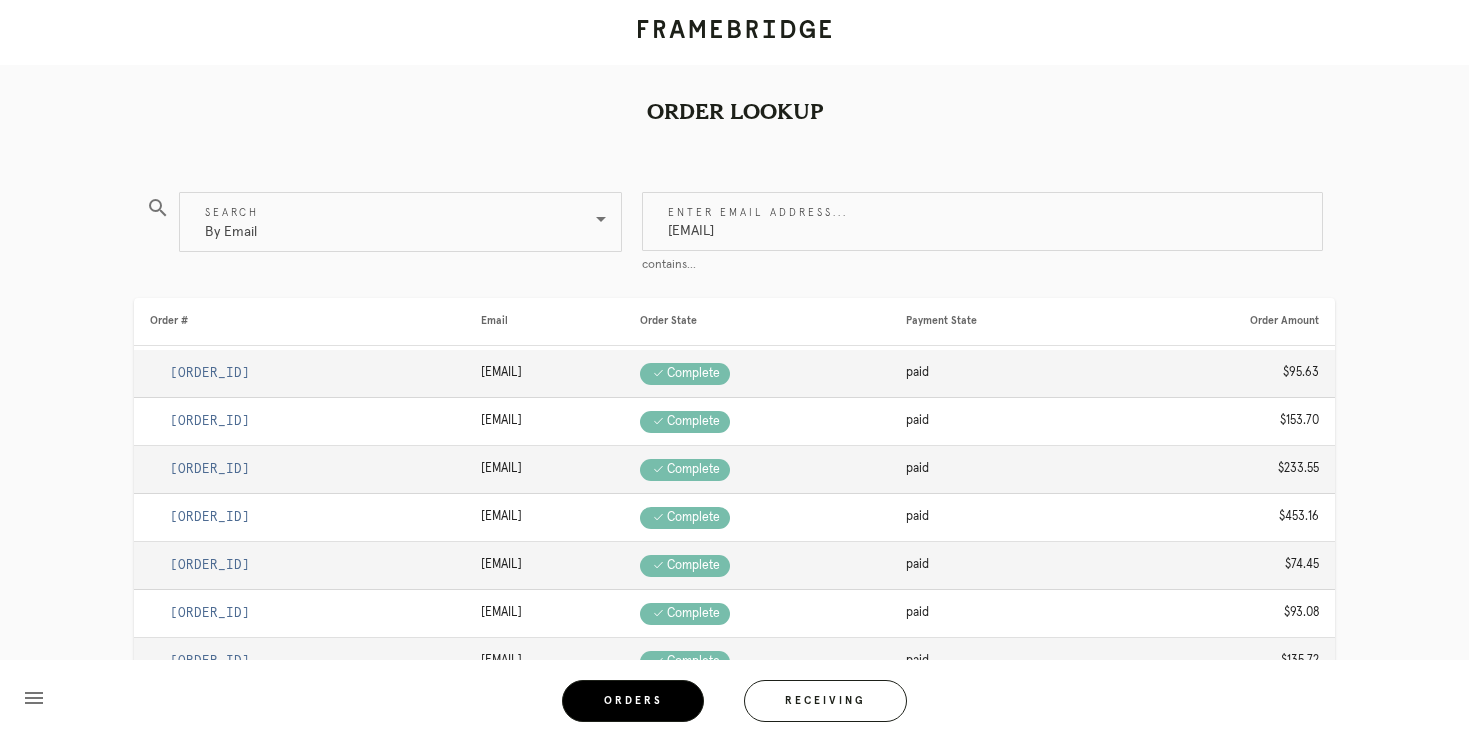 type on "alexis.gander@gmail.com" 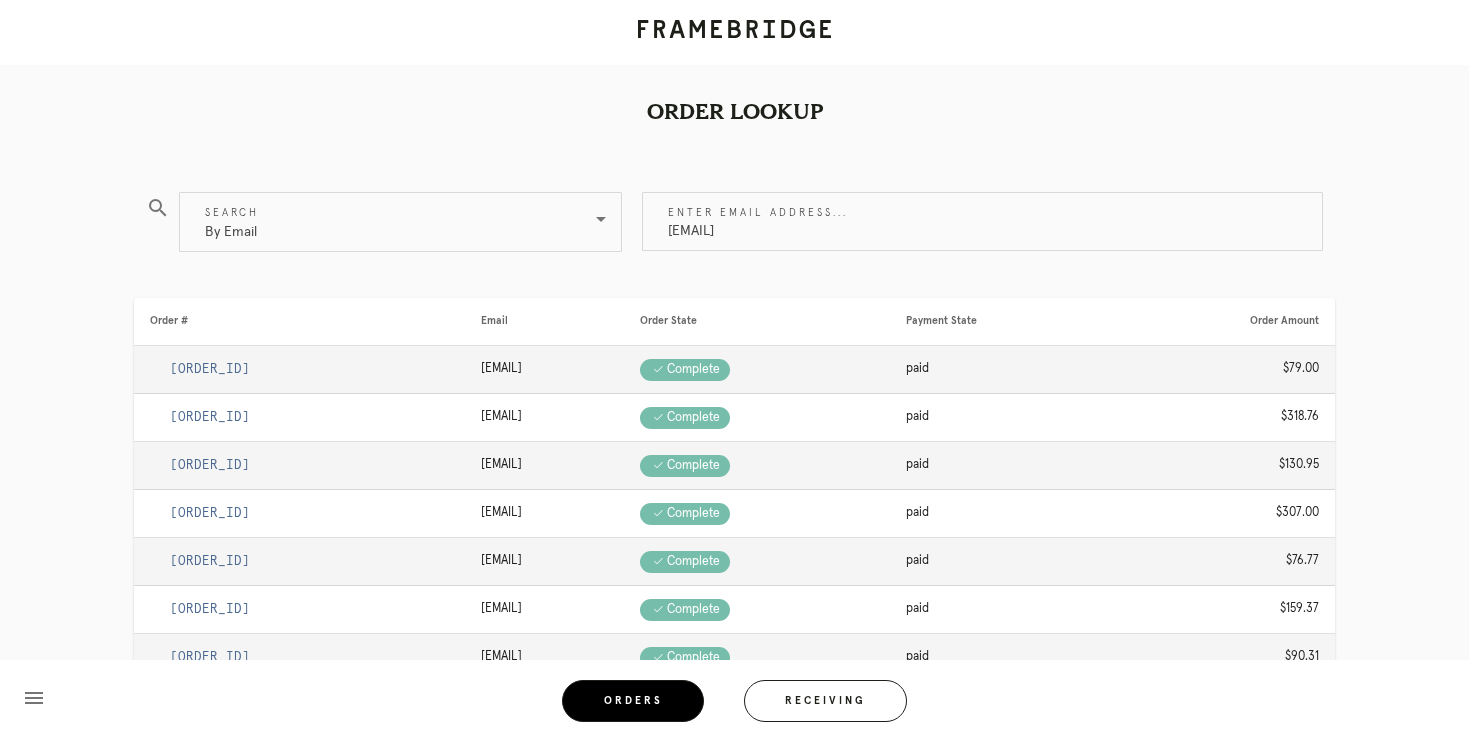 click on "R446480580" at bounding box center [210, 465] 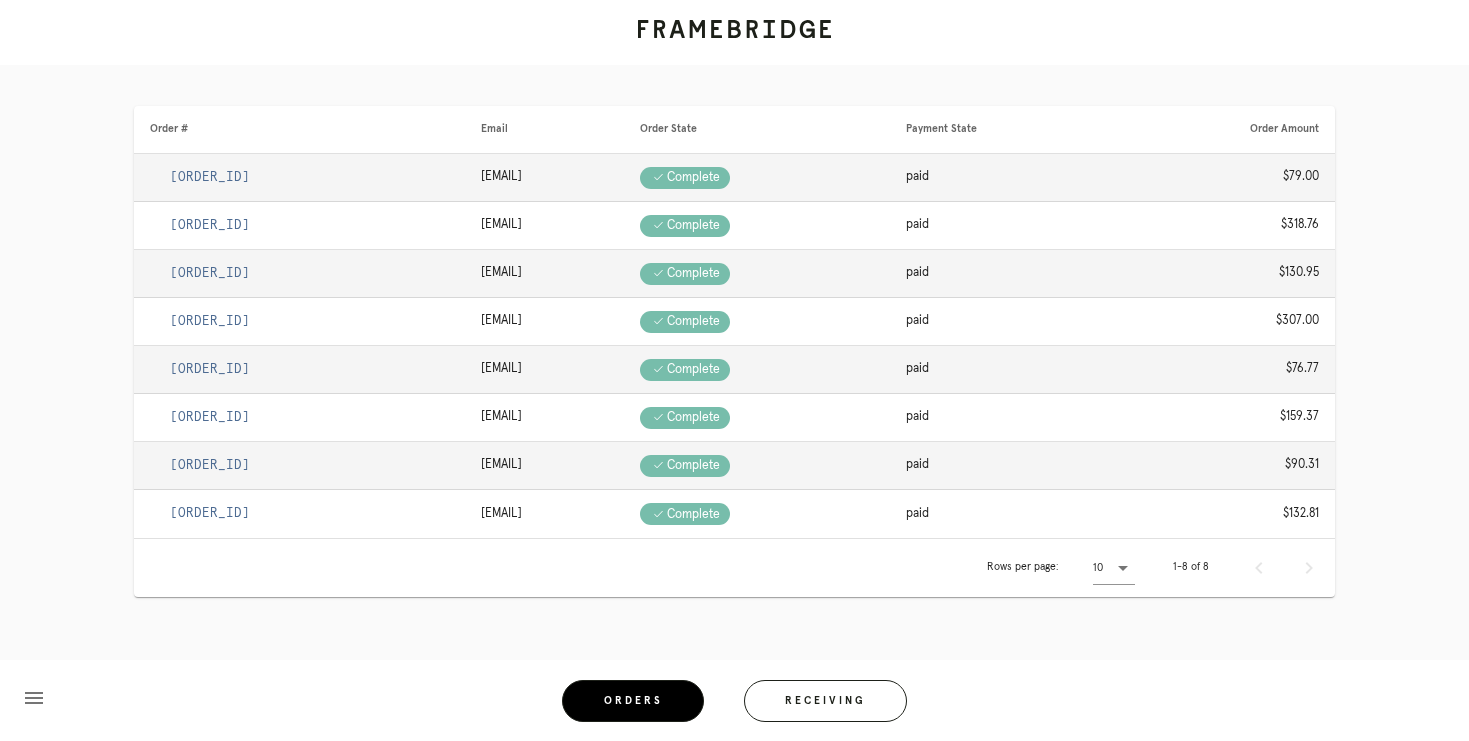 scroll, scrollTop: 210, scrollLeft: 0, axis: vertical 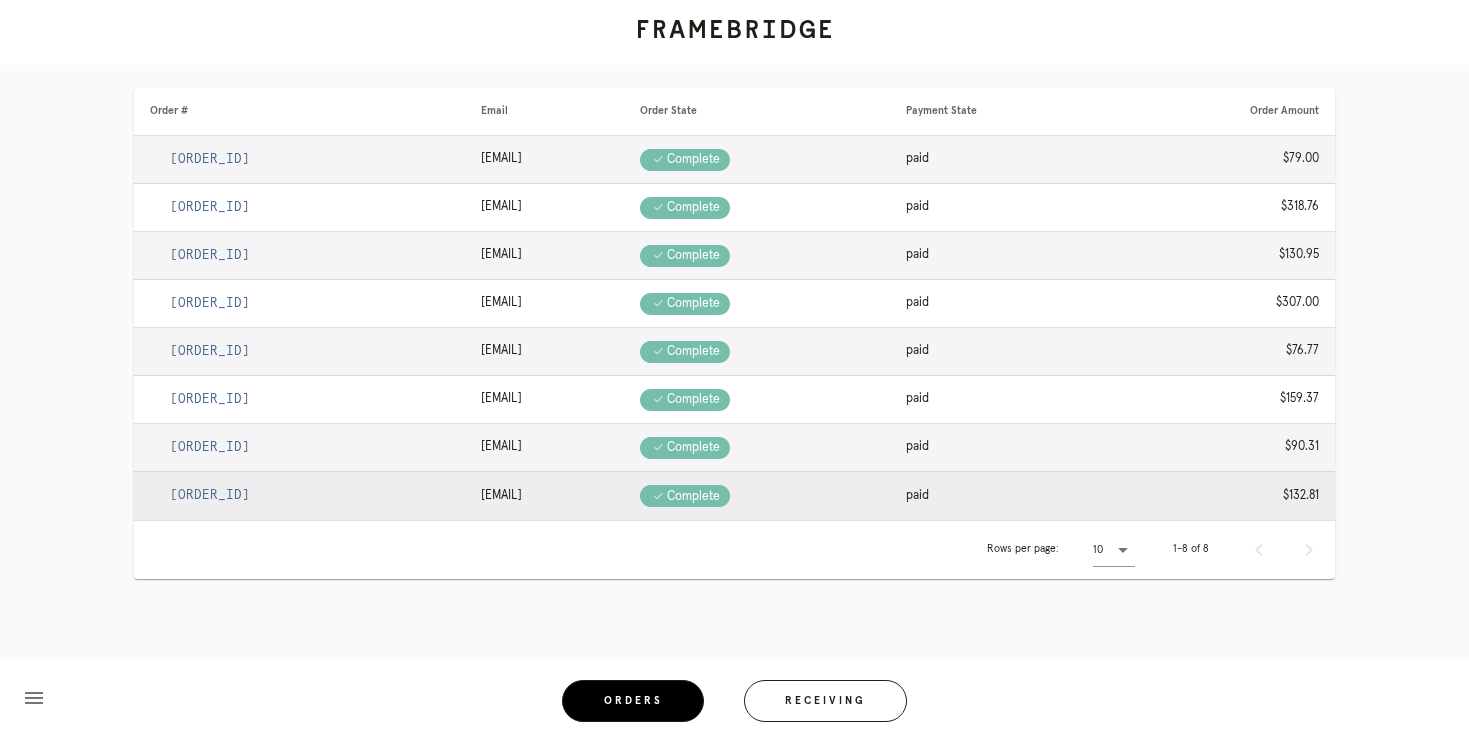 click on "R757736961" at bounding box center [210, 495] 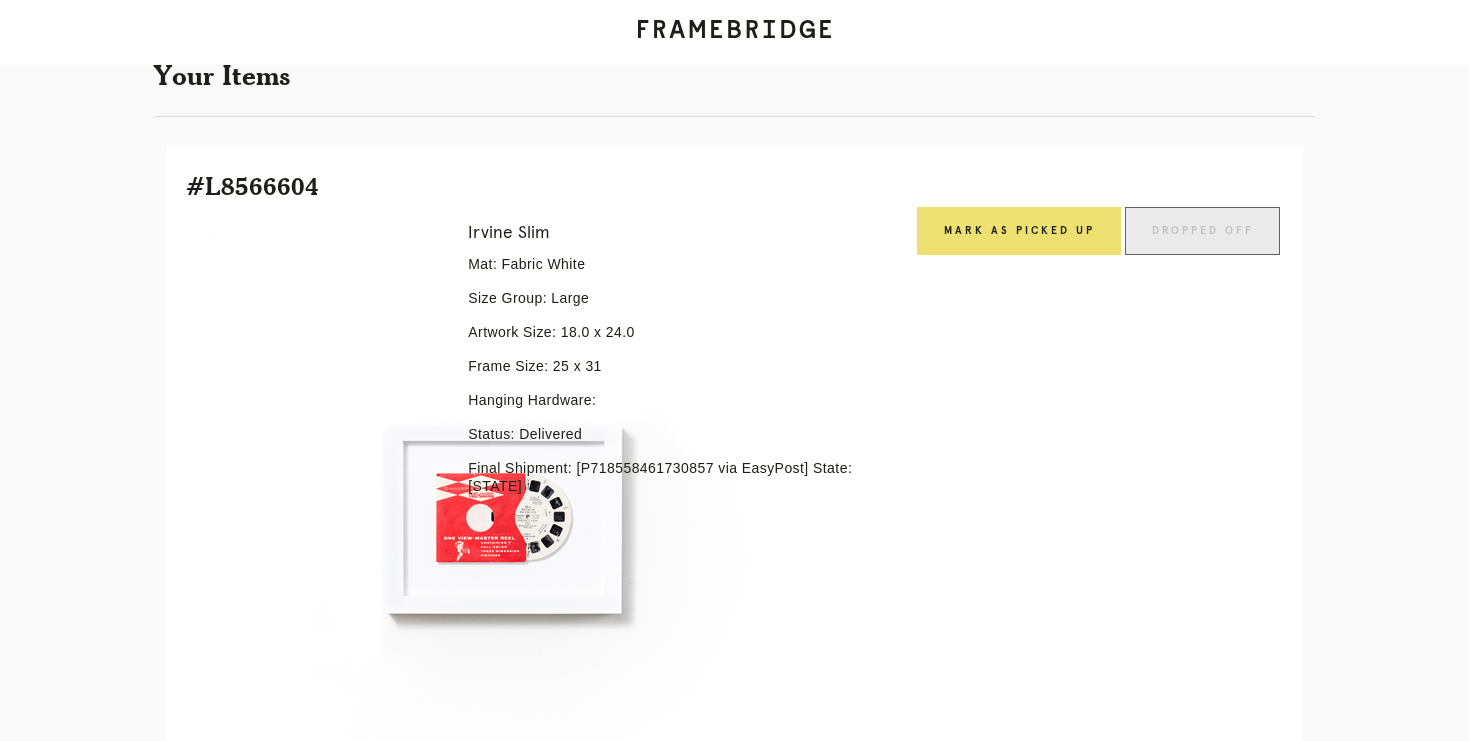 scroll, scrollTop: 388, scrollLeft: 0, axis: vertical 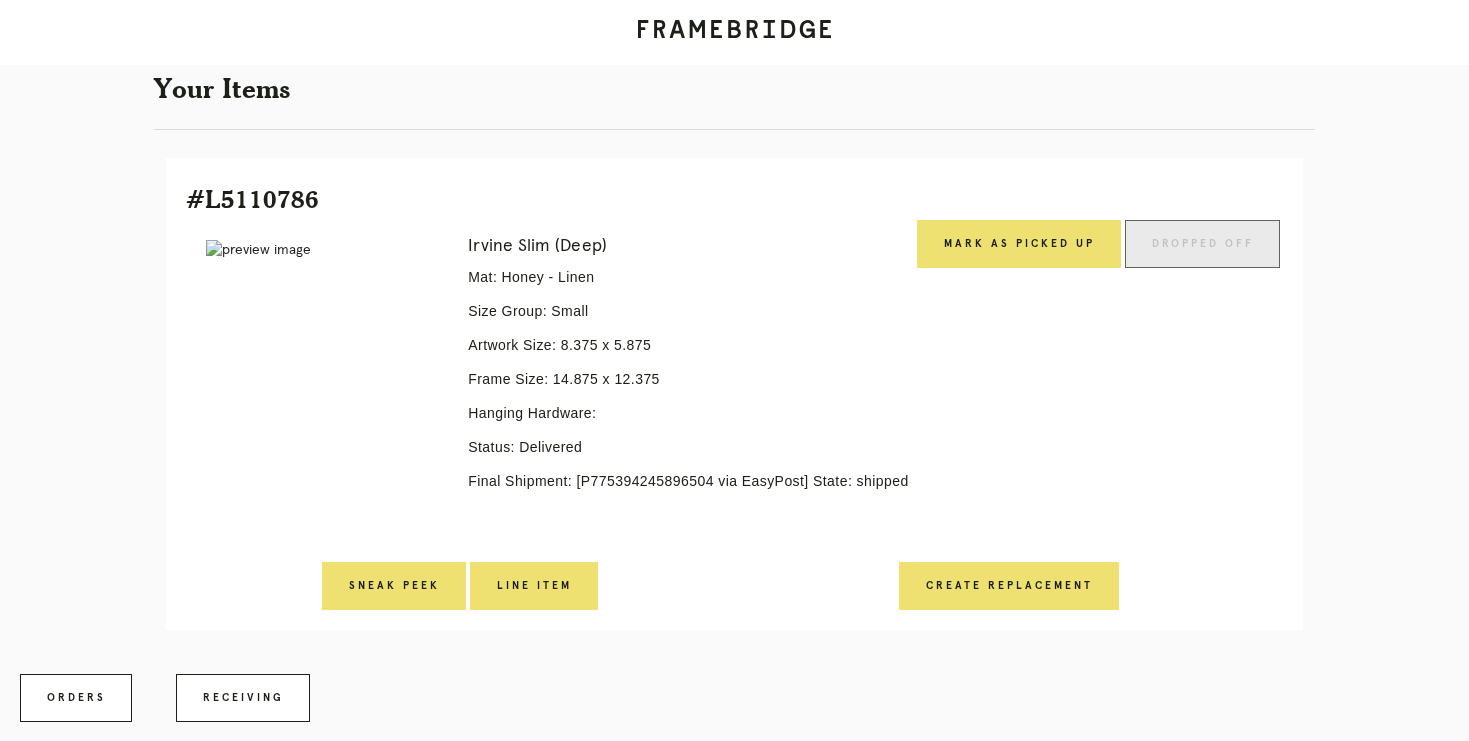 click at bounding box center [258, 250] 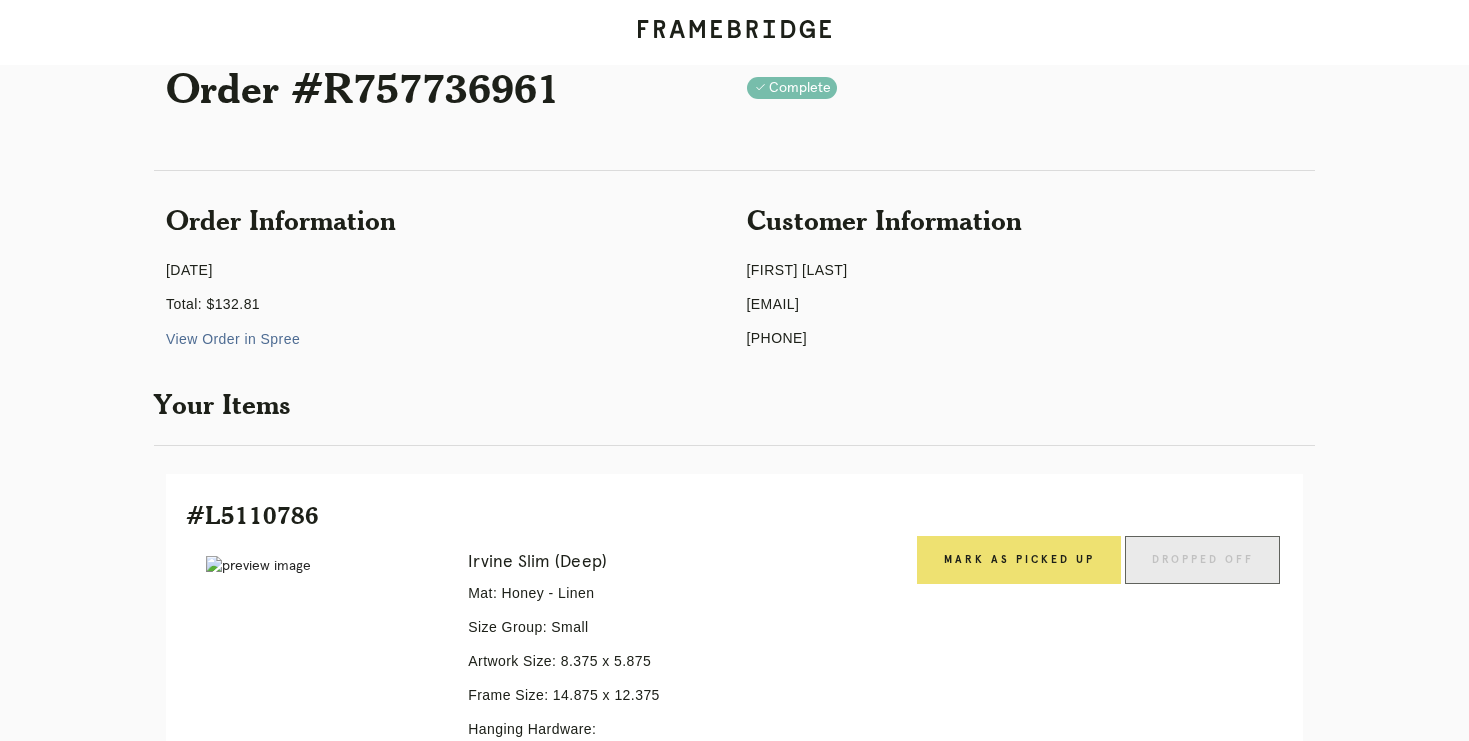 scroll, scrollTop: 0, scrollLeft: 0, axis: both 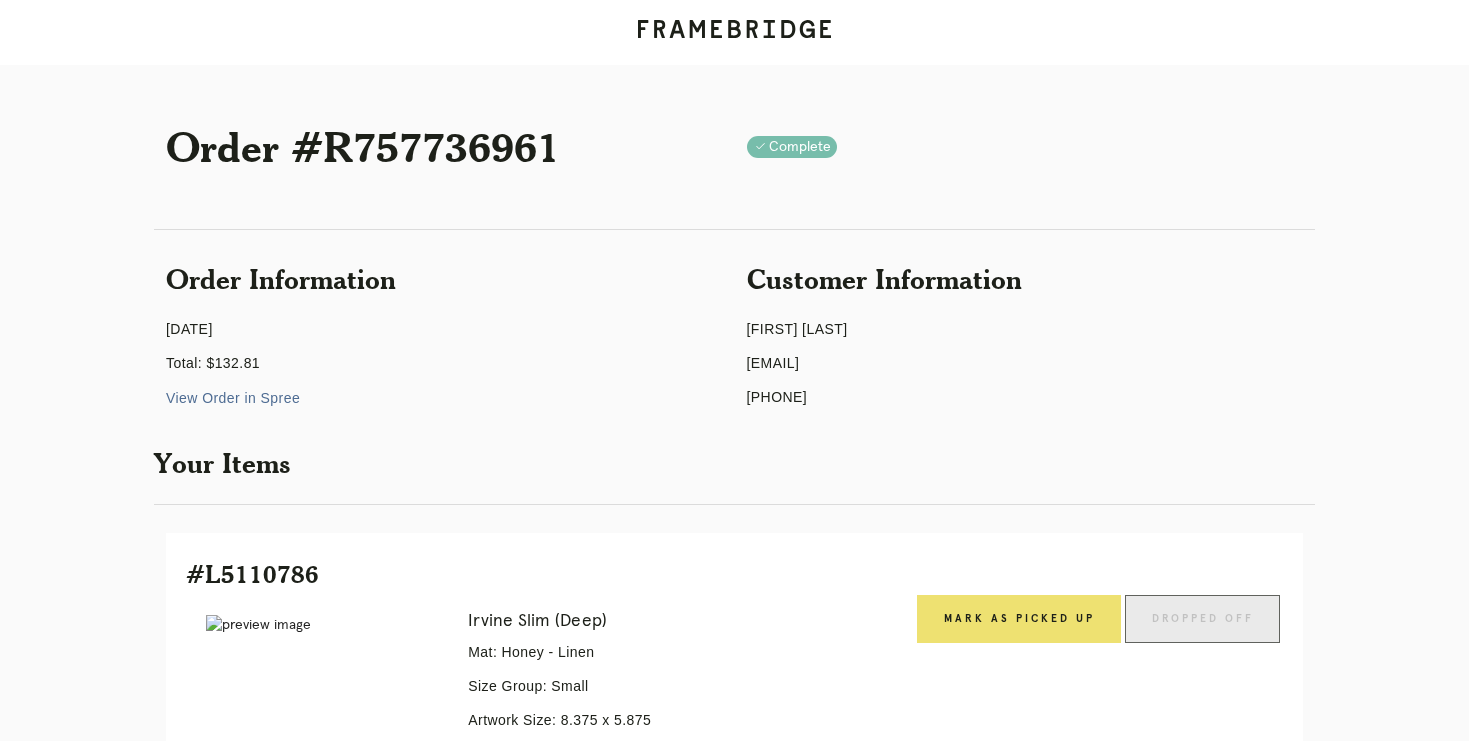 click on "View Order in Spree" at bounding box center [233, 398] 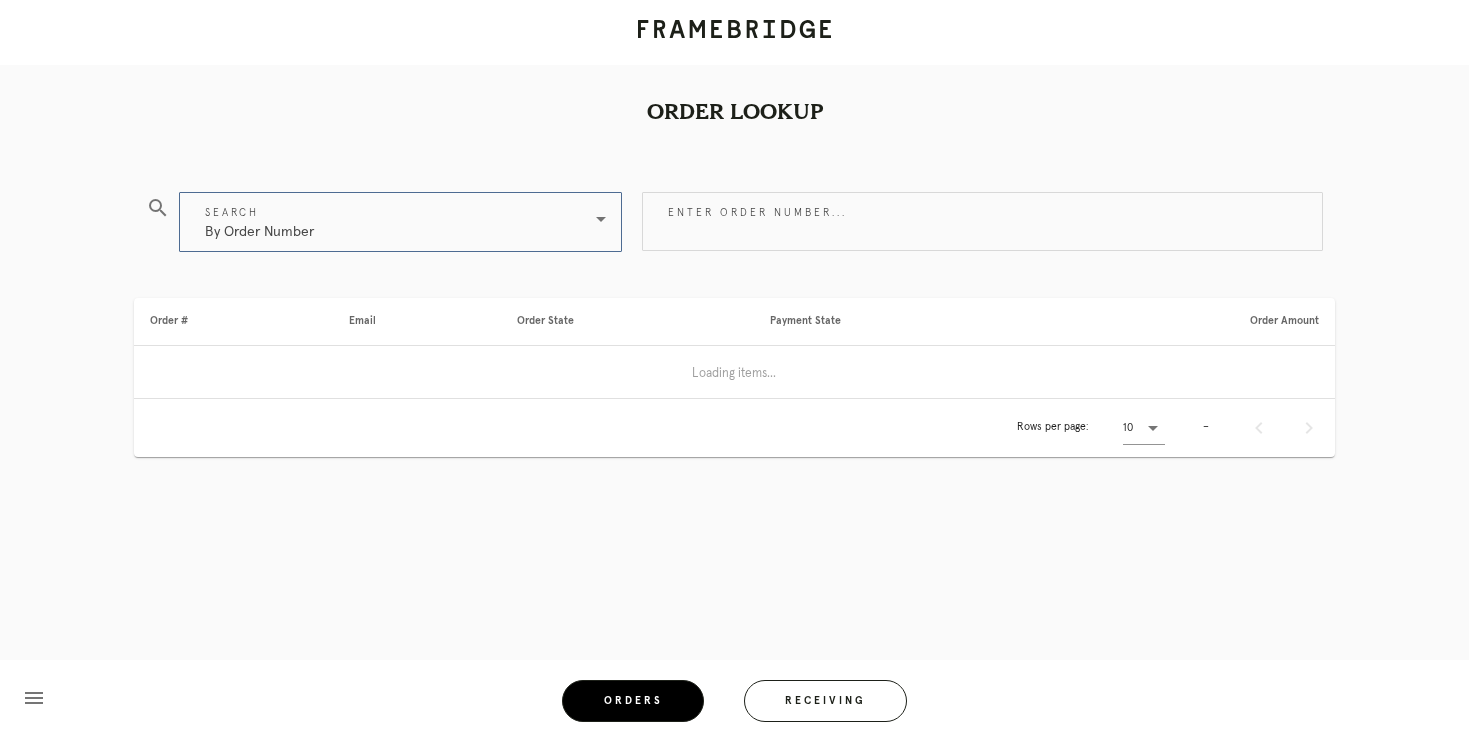 scroll, scrollTop: 0, scrollLeft: 0, axis: both 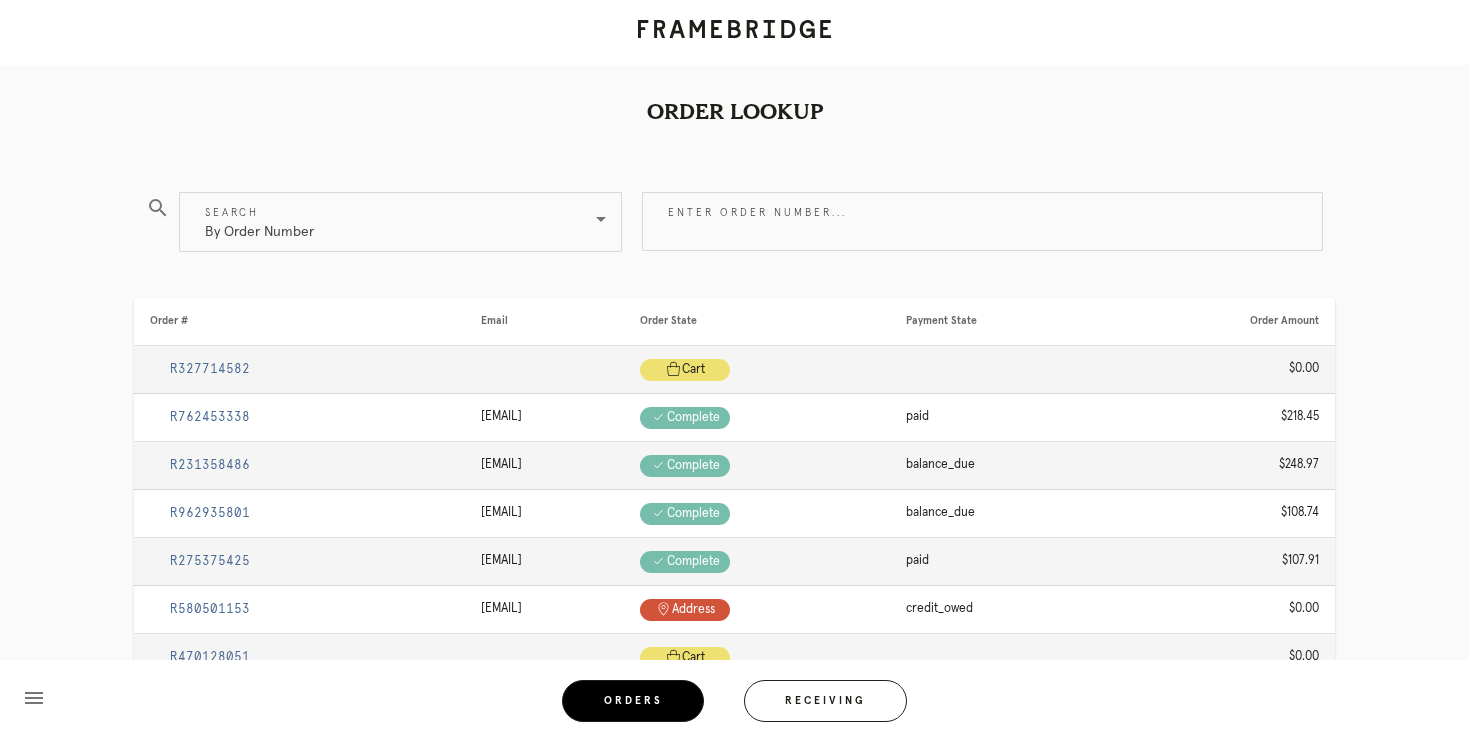 click on "Search By Order Number" at bounding box center (400, 233) 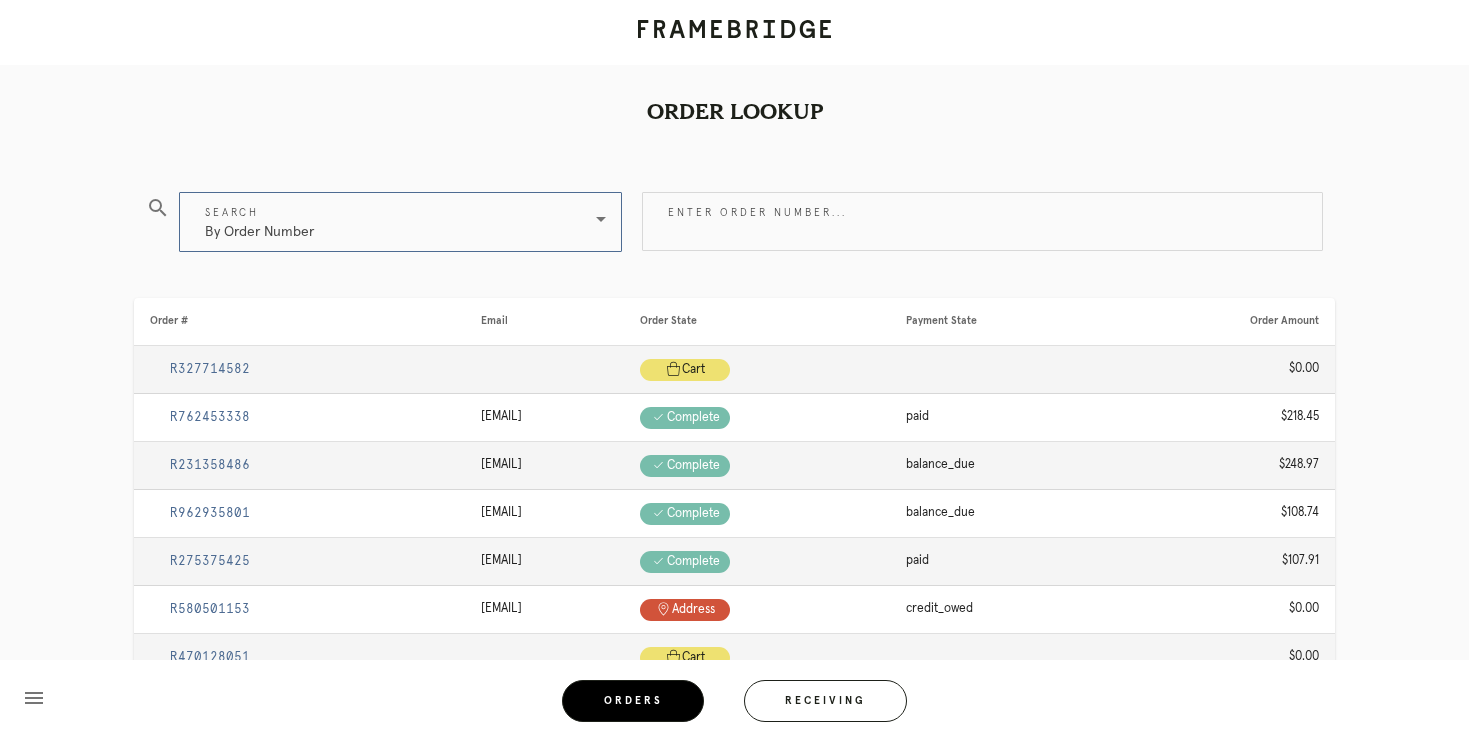 click on "By Order Number" at bounding box center (386, 222) 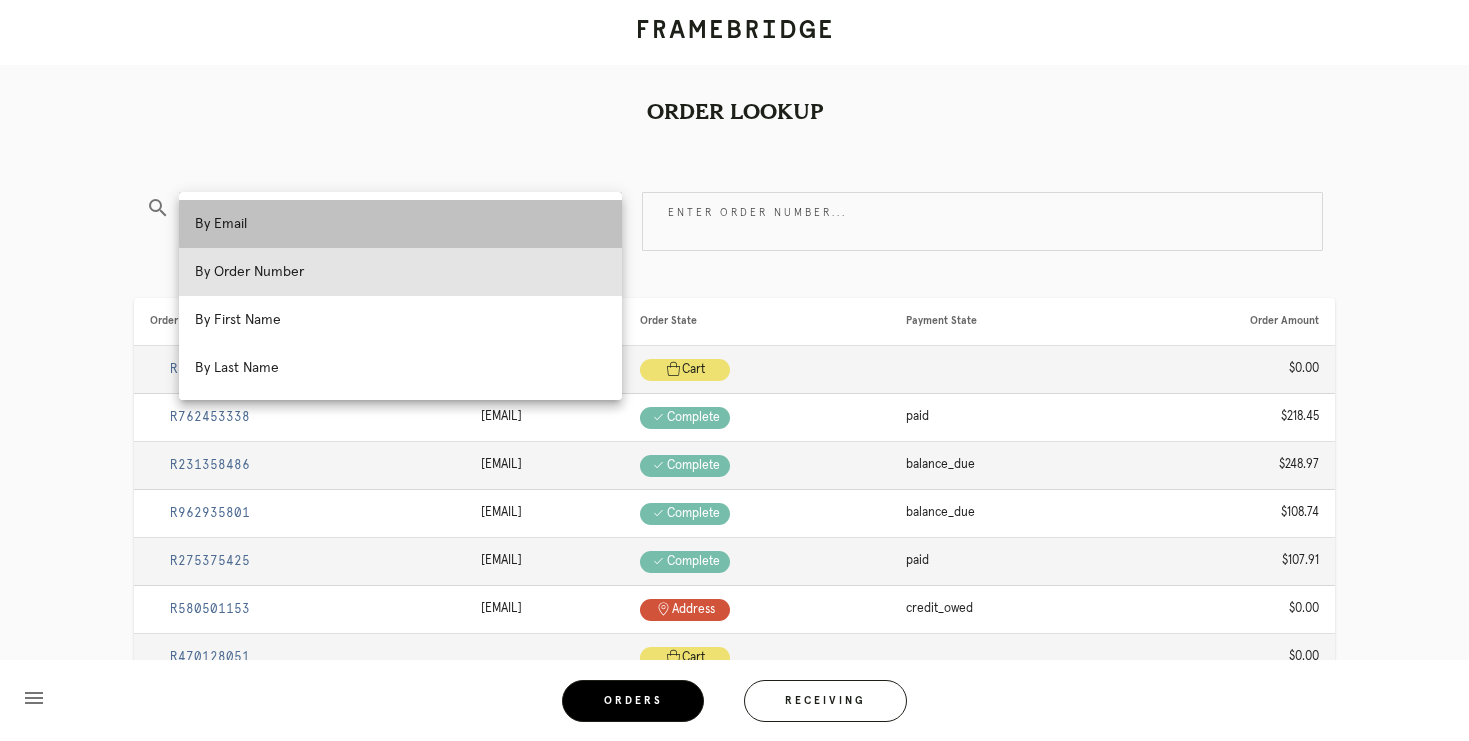 click on "By Email" at bounding box center [400, 224] 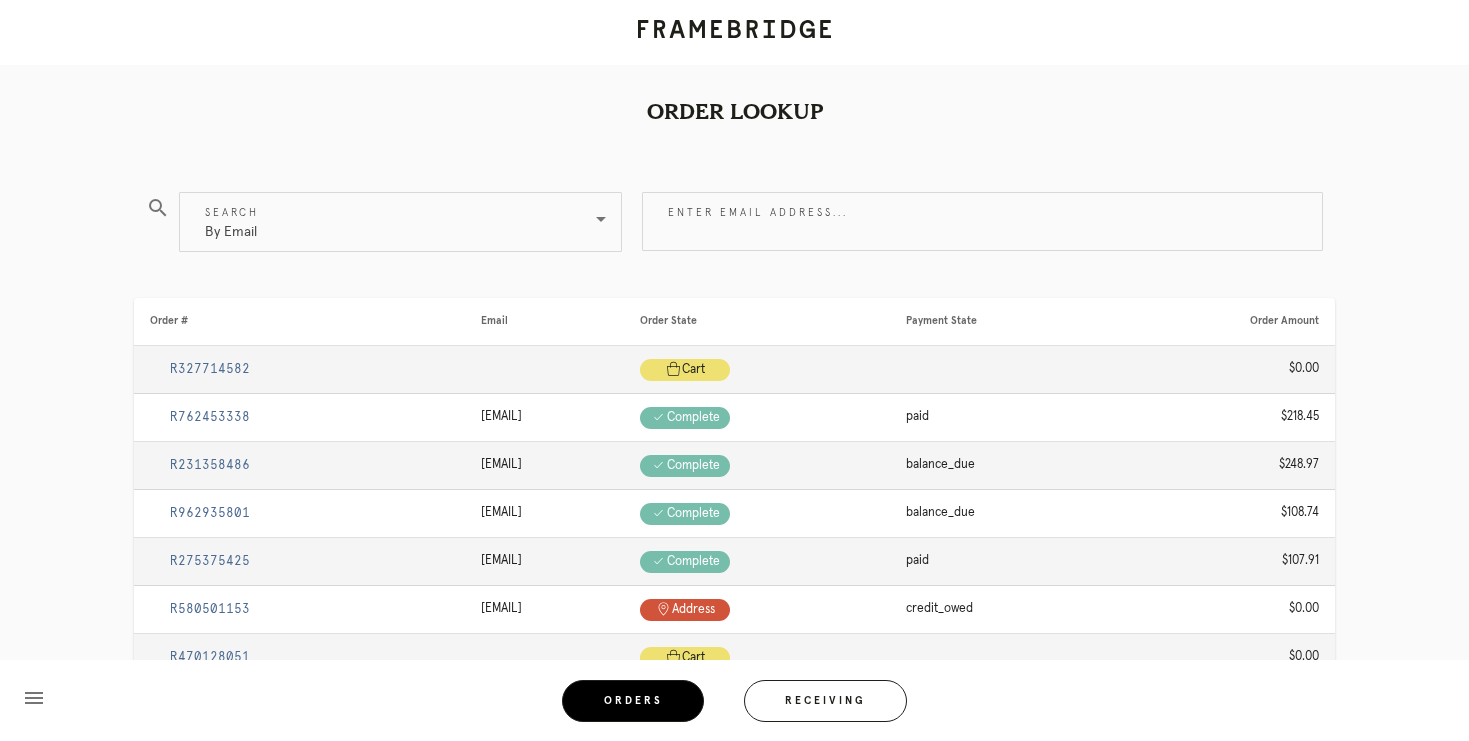 click on "Enter email address..." at bounding box center (982, 232) 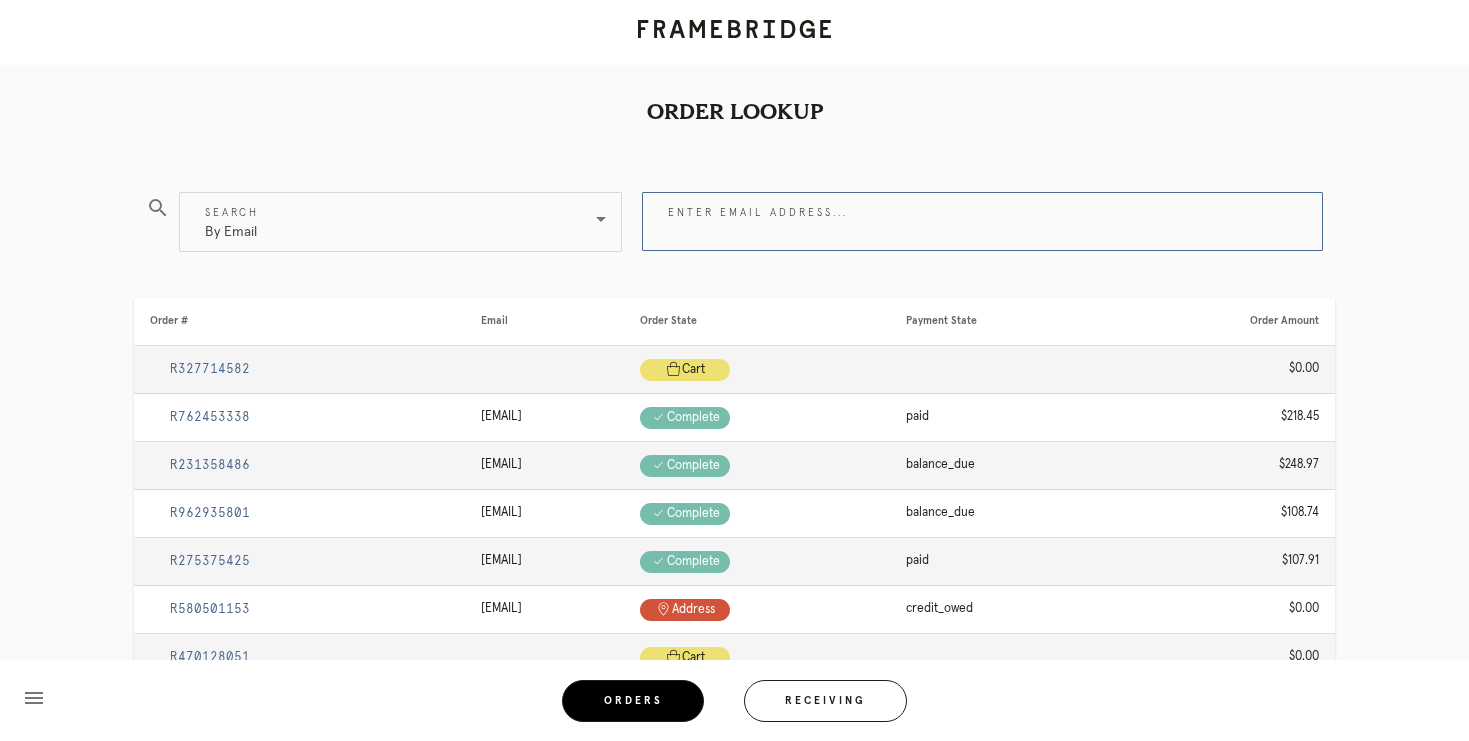 click on "Enter email address..." at bounding box center (982, 221) 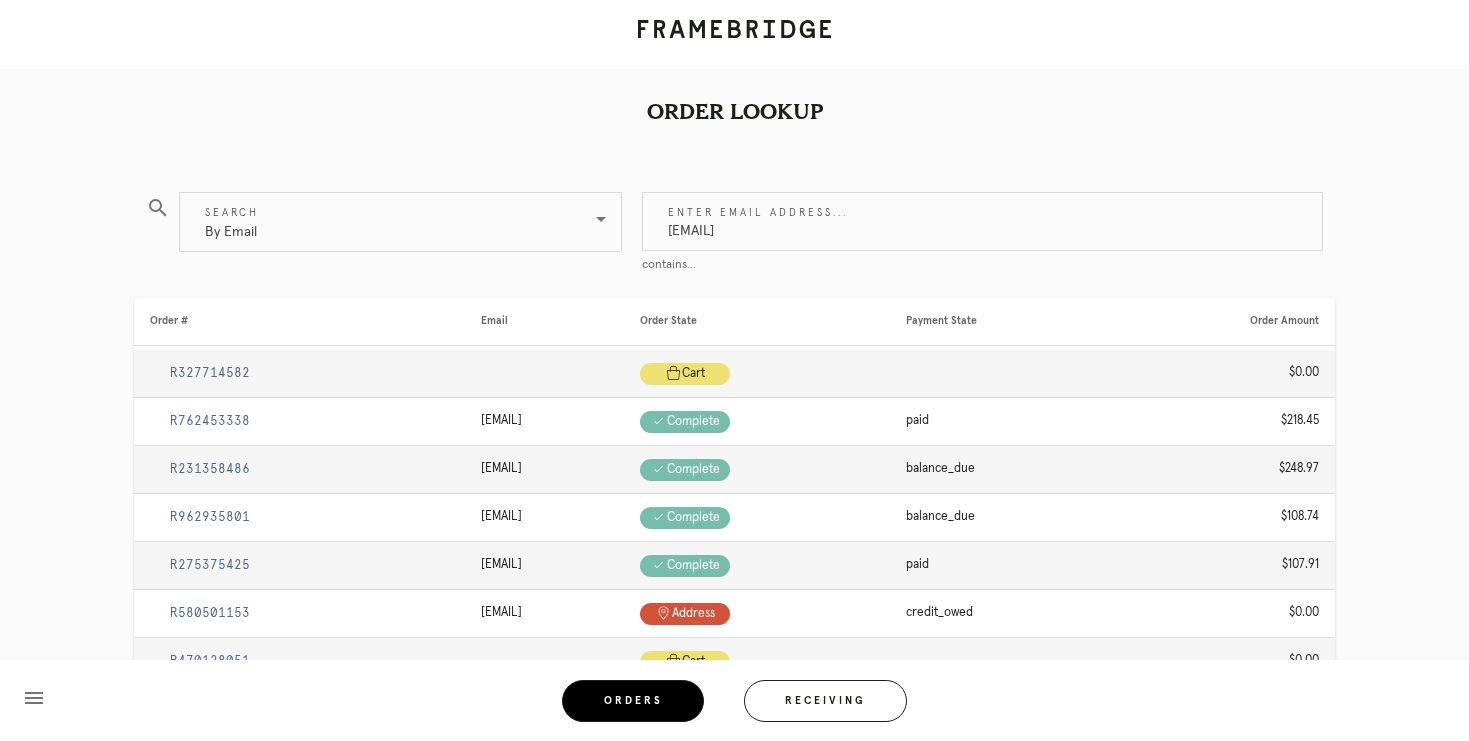 type on "[EMAIL]" 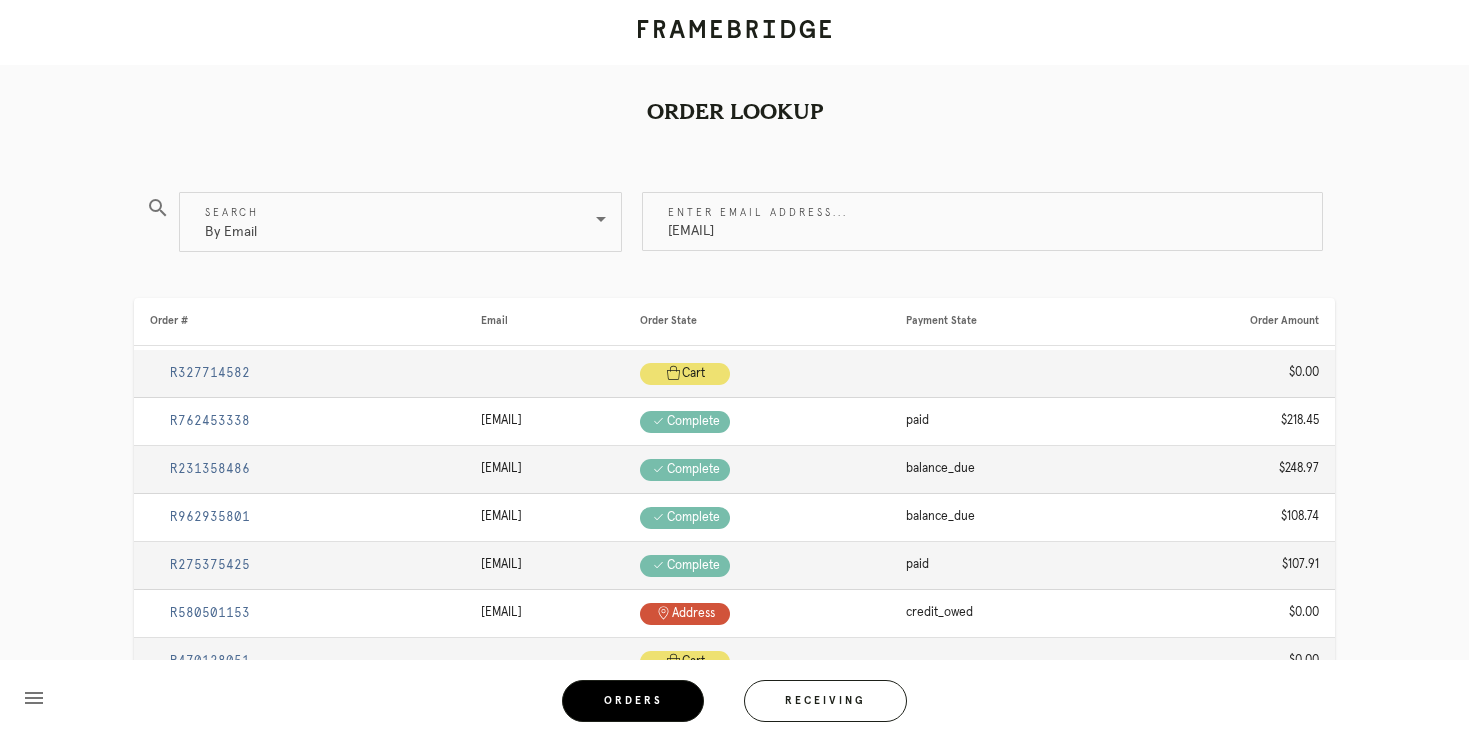 click on "Enter email address... bgs62@cornell.edu contains..." at bounding box center [984, 225] 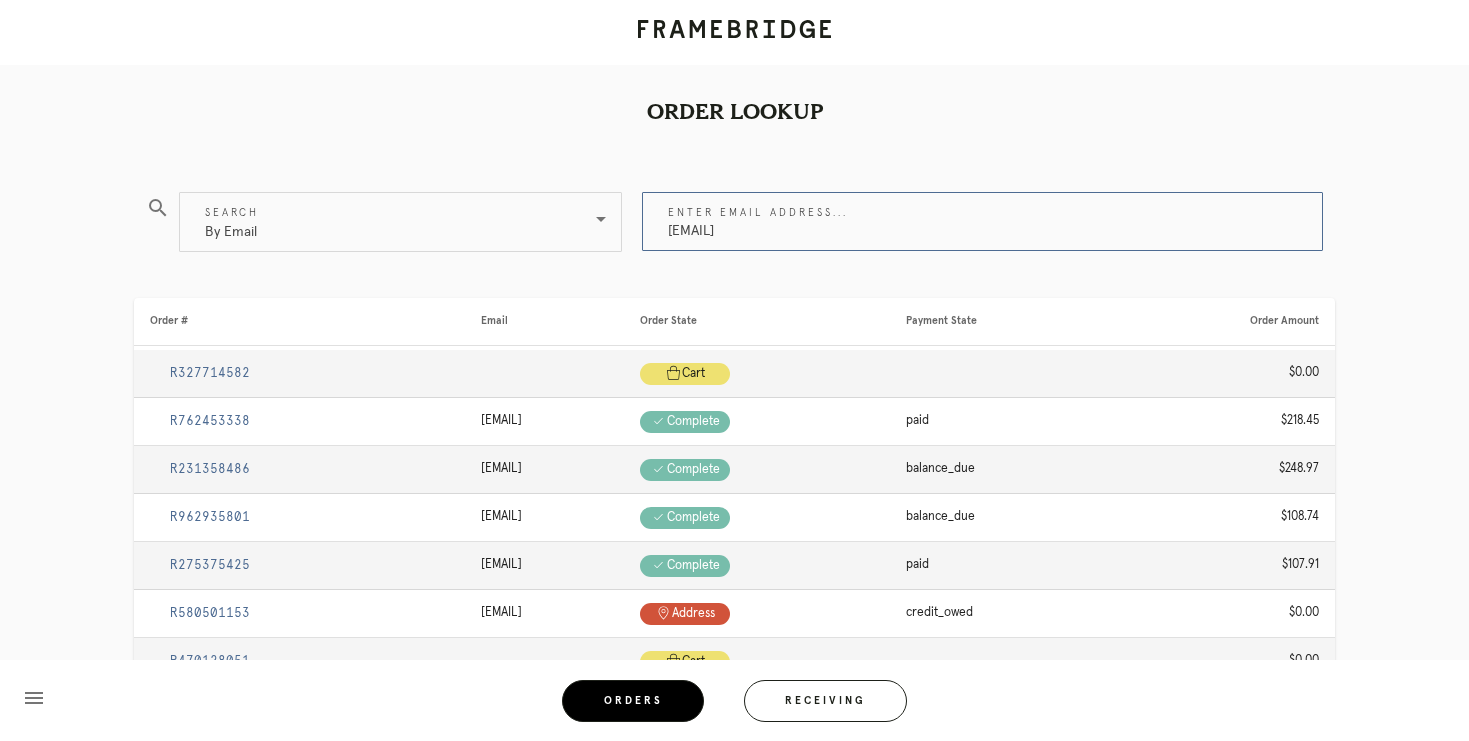 click on "bgs62@cornell.edu" at bounding box center (982, 221) 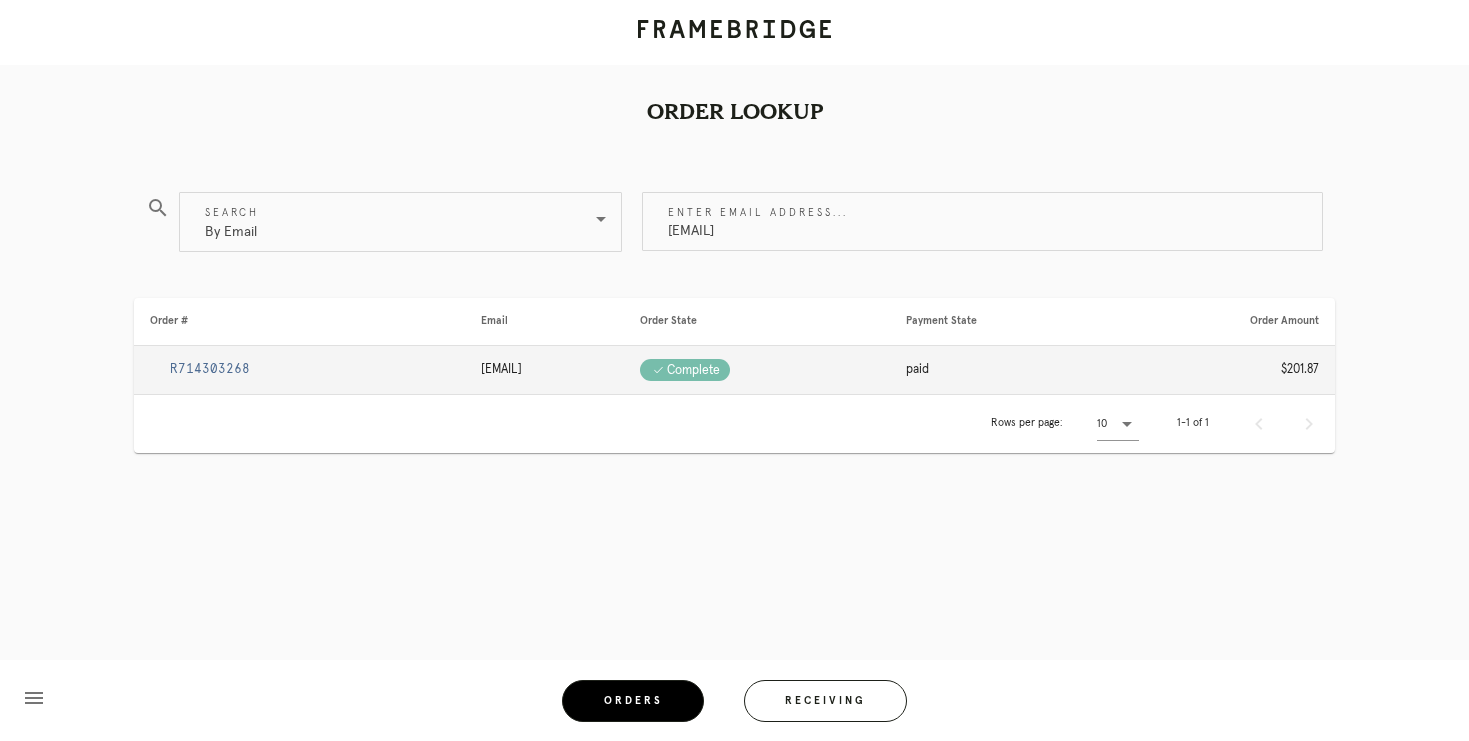 click on "R714303268" at bounding box center [210, 369] 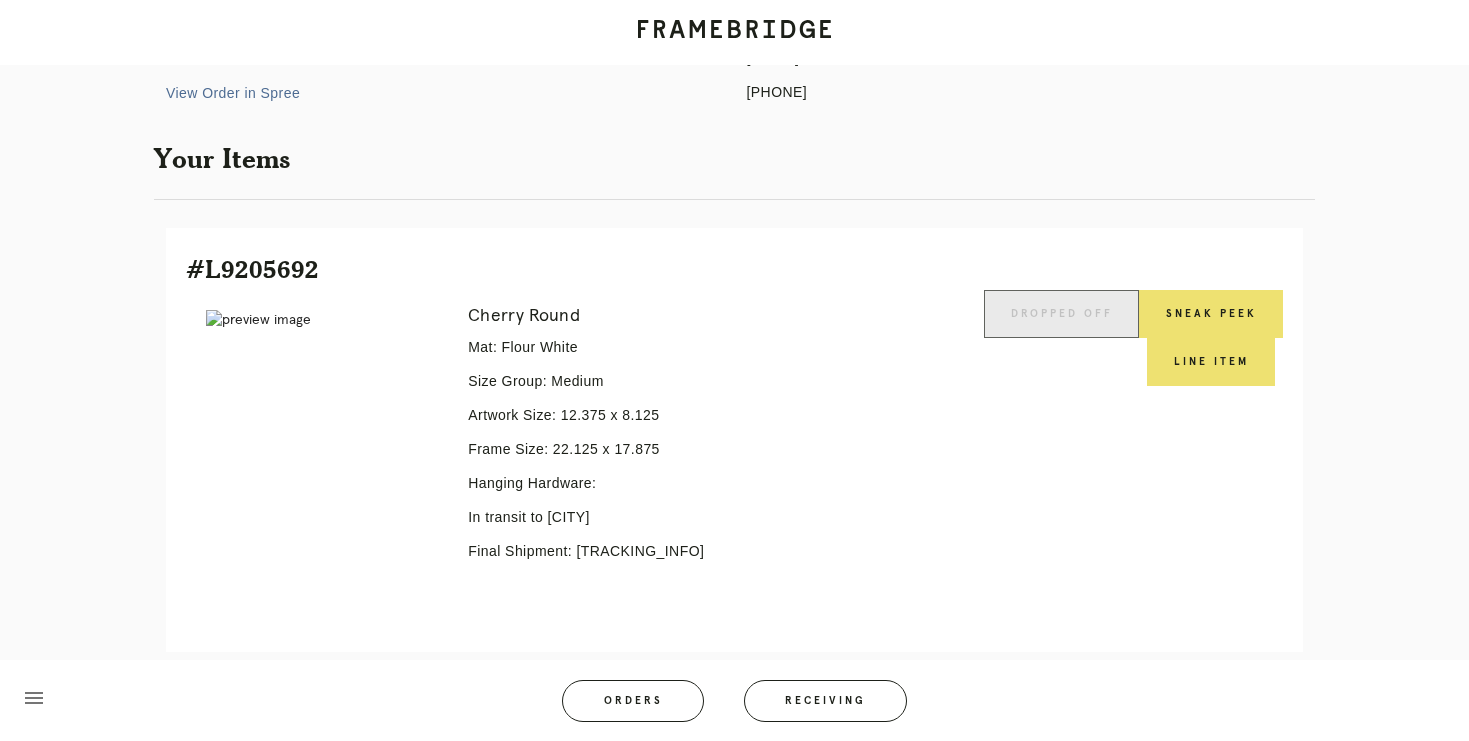 scroll, scrollTop: 306, scrollLeft: 0, axis: vertical 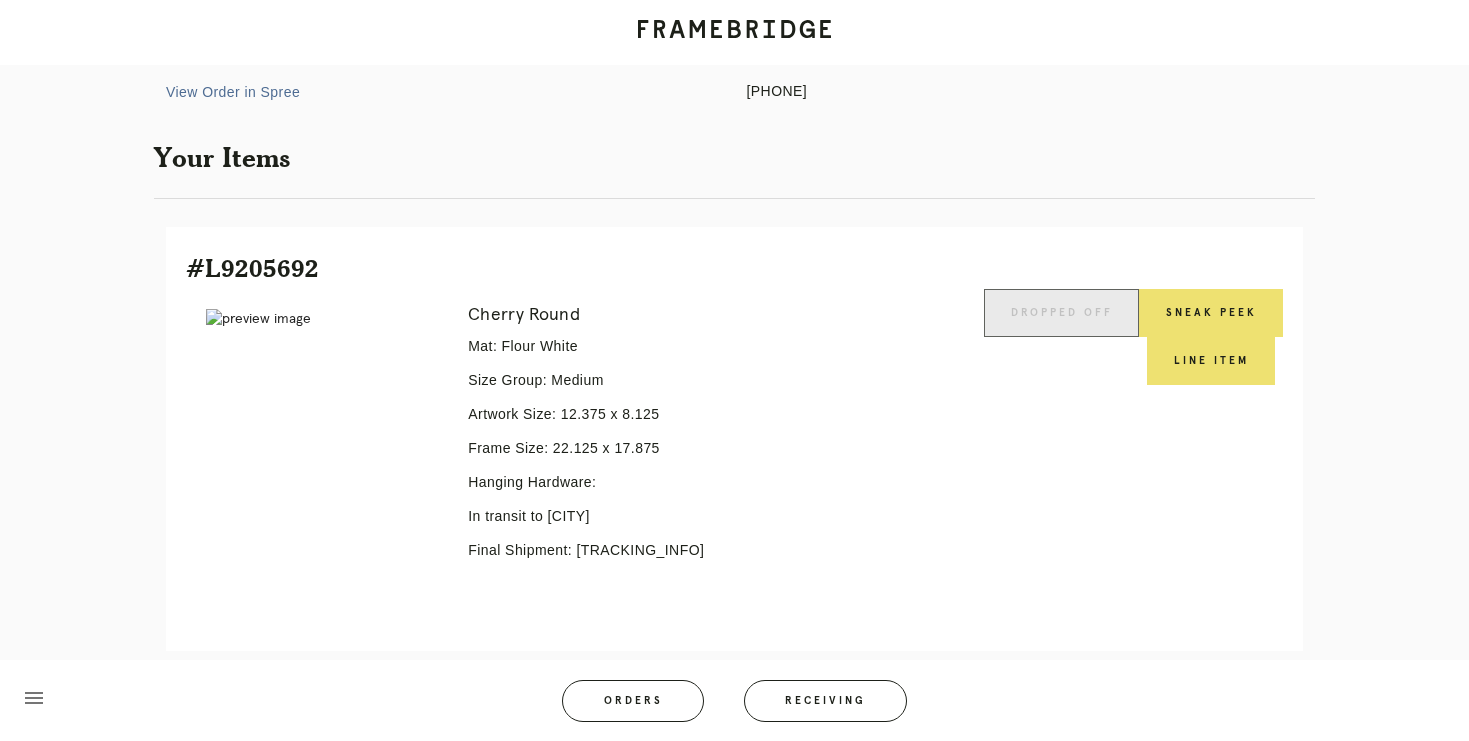 click at bounding box center [258, 319] 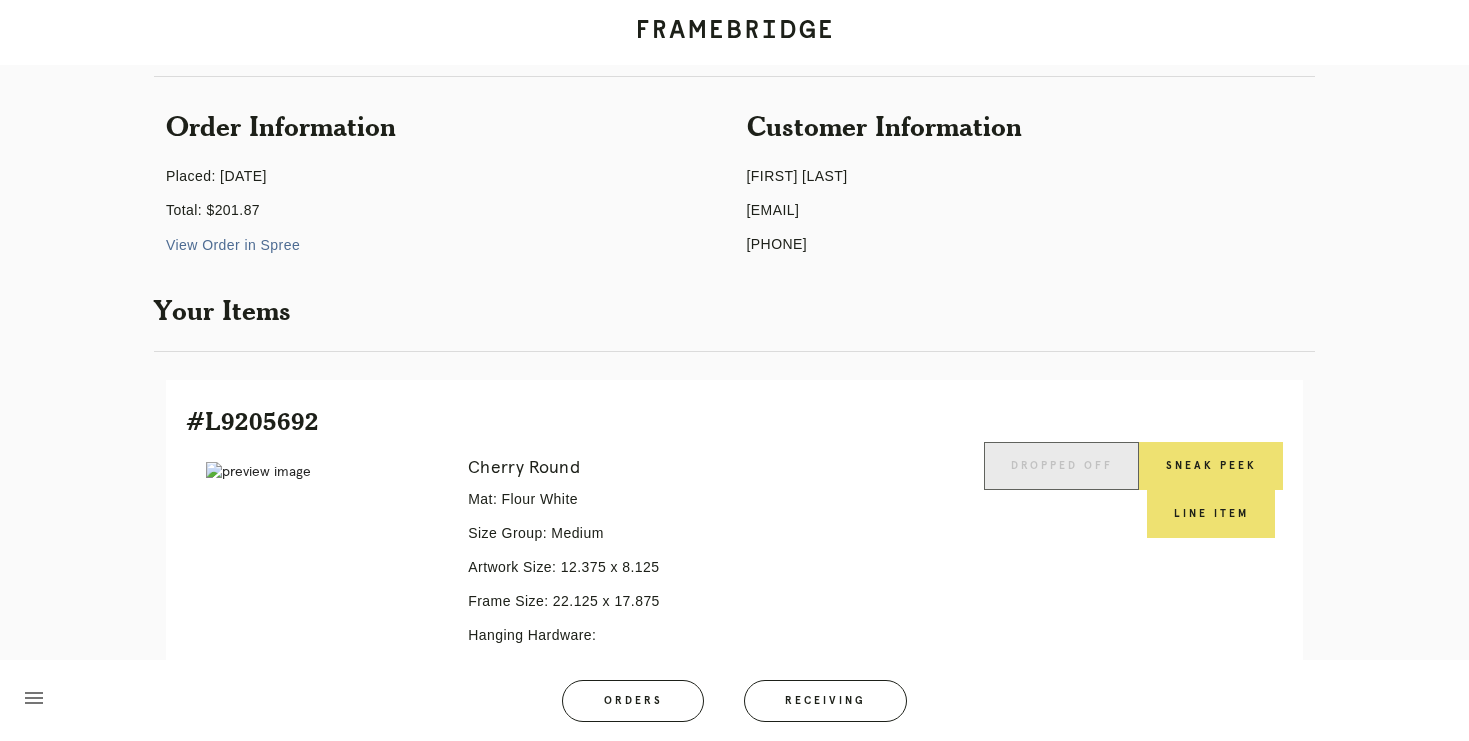 click on "View Order in Spree" at bounding box center [233, 245] 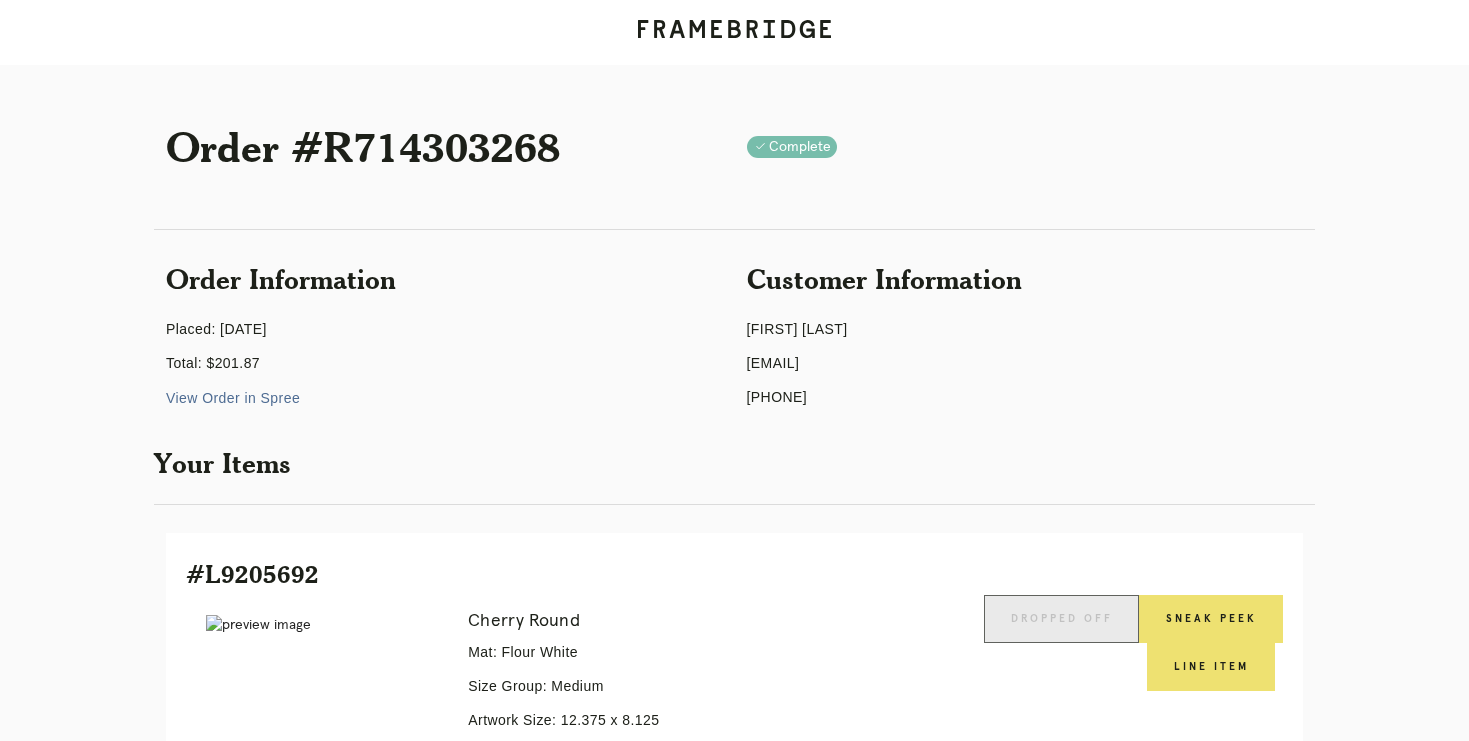 scroll, scrollTop: 141, scrollLeft: 0, axis: vertical 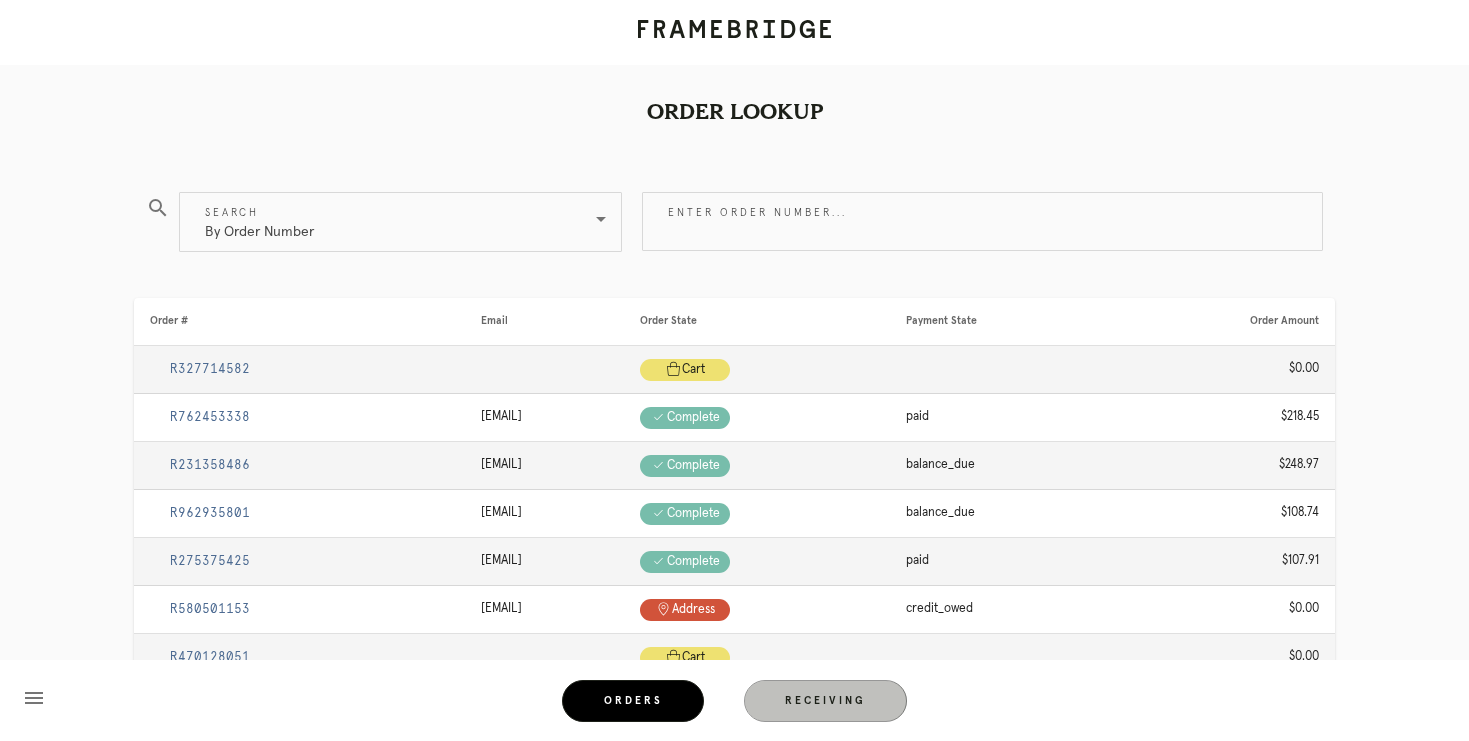 click on "Receiving" at bounding box center (826, 701) 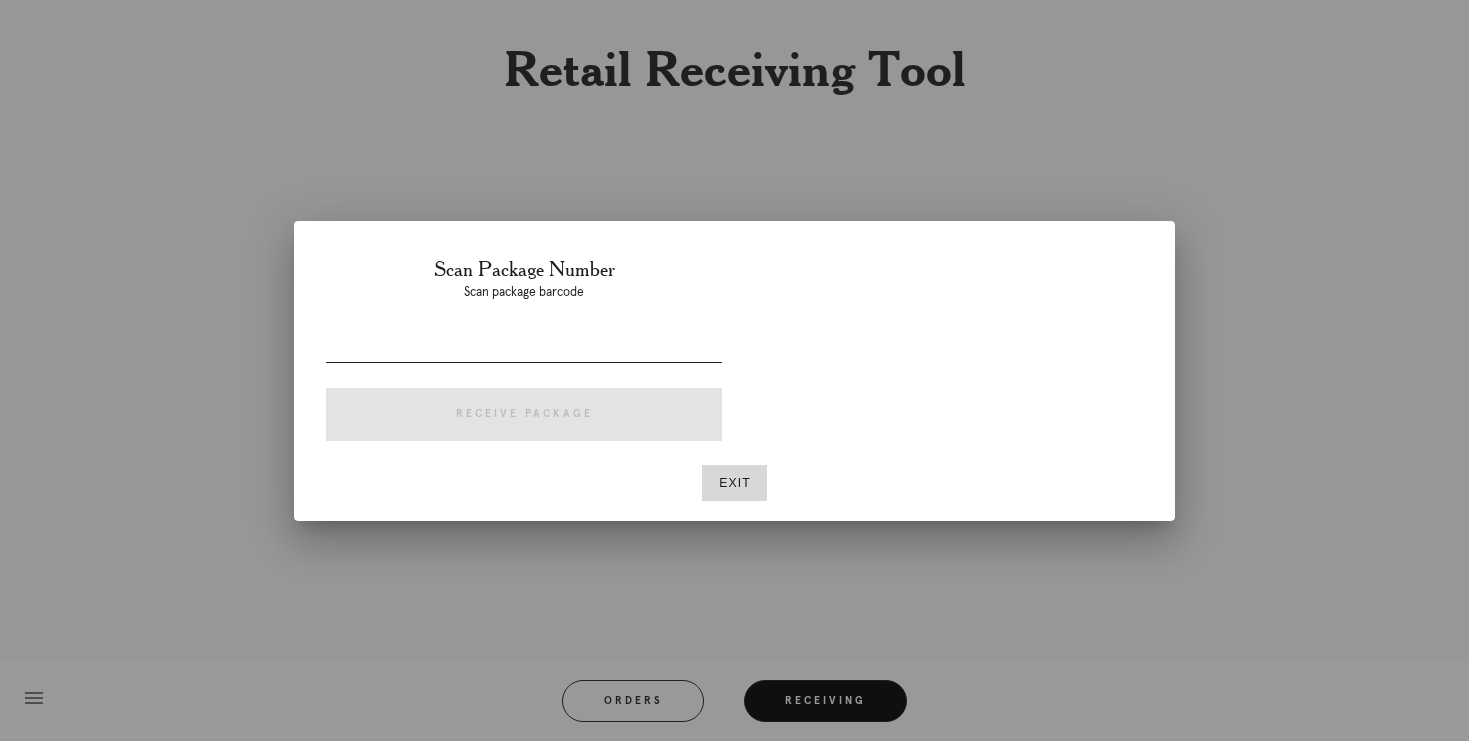 click at bounding box center (524, 351) 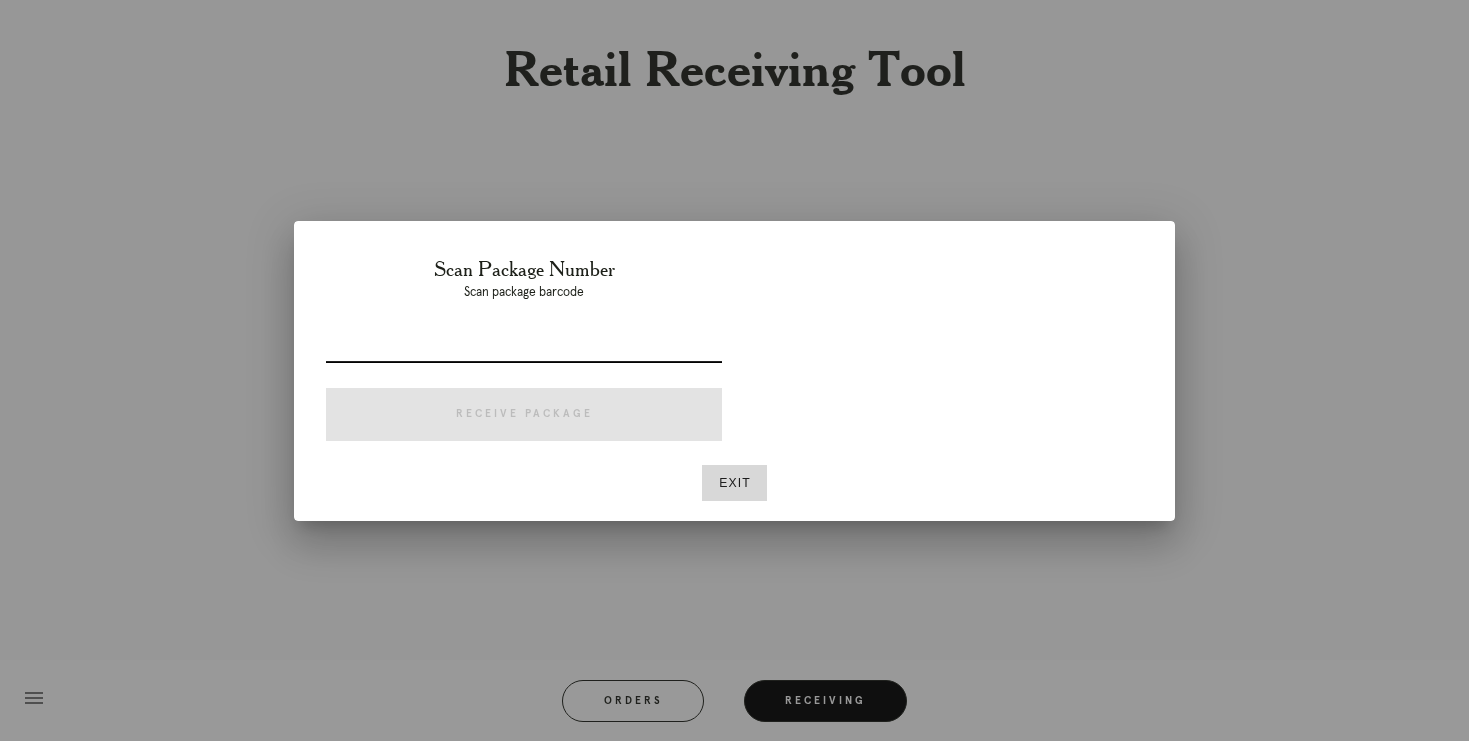 paste on "P431213681804749" 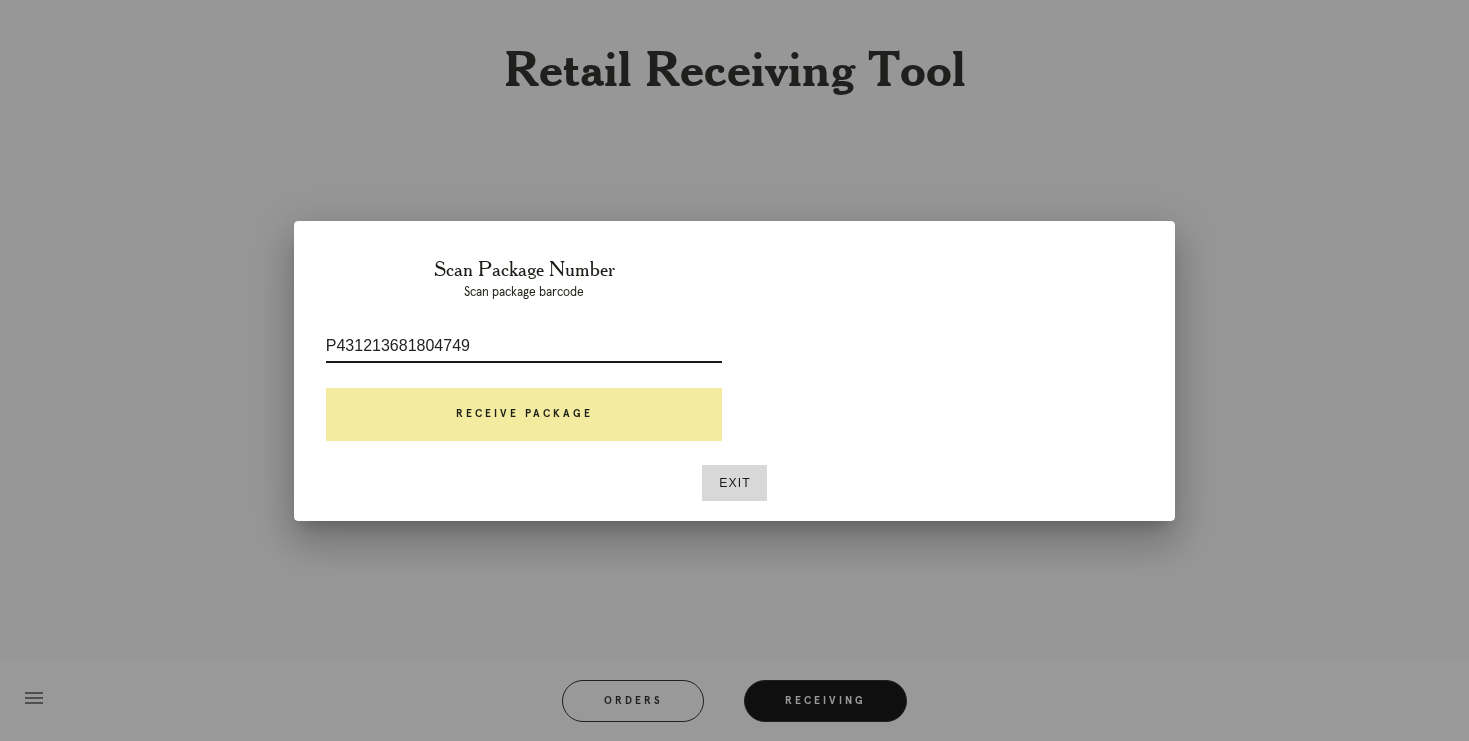 type on "P431213681804749" 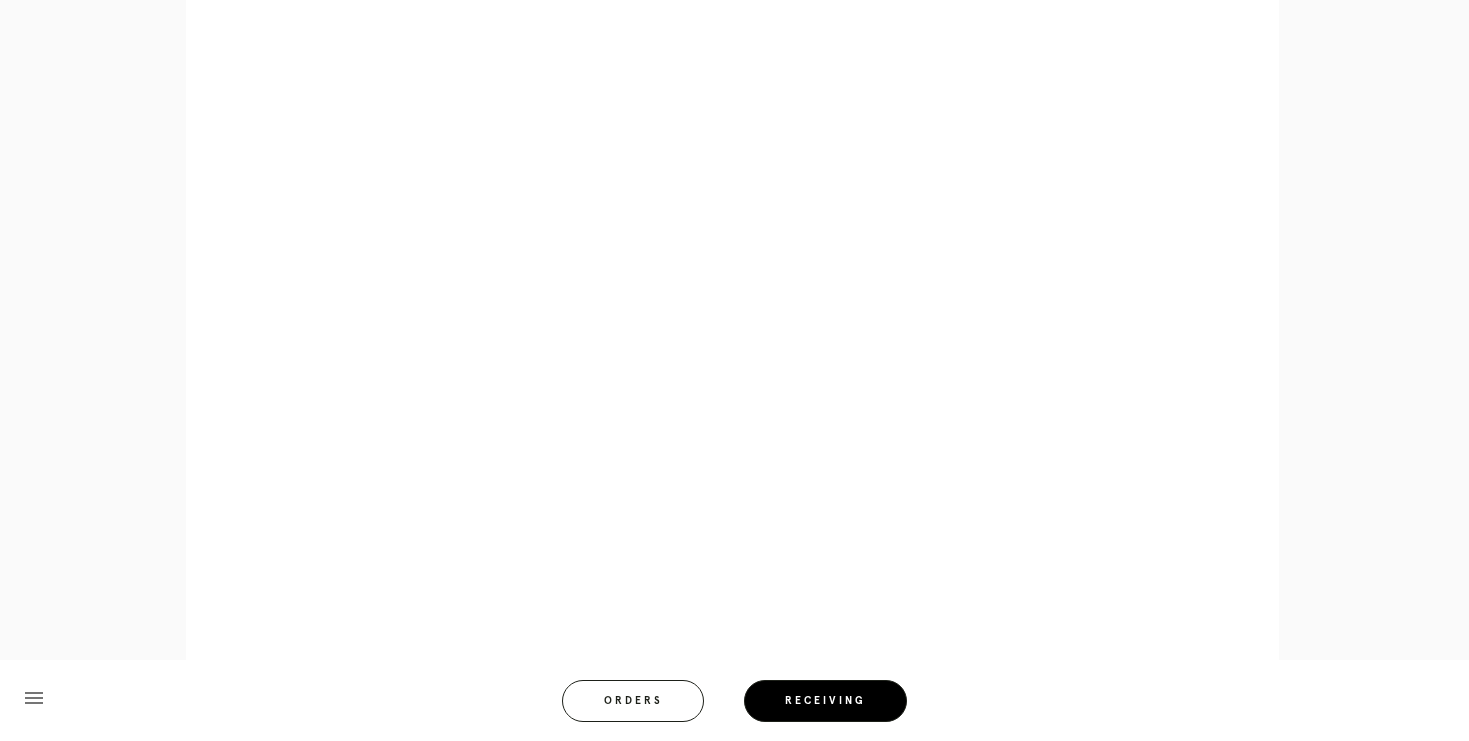 scroll, scrollTop: 893, scrollLeft: 0, axis: vertical 